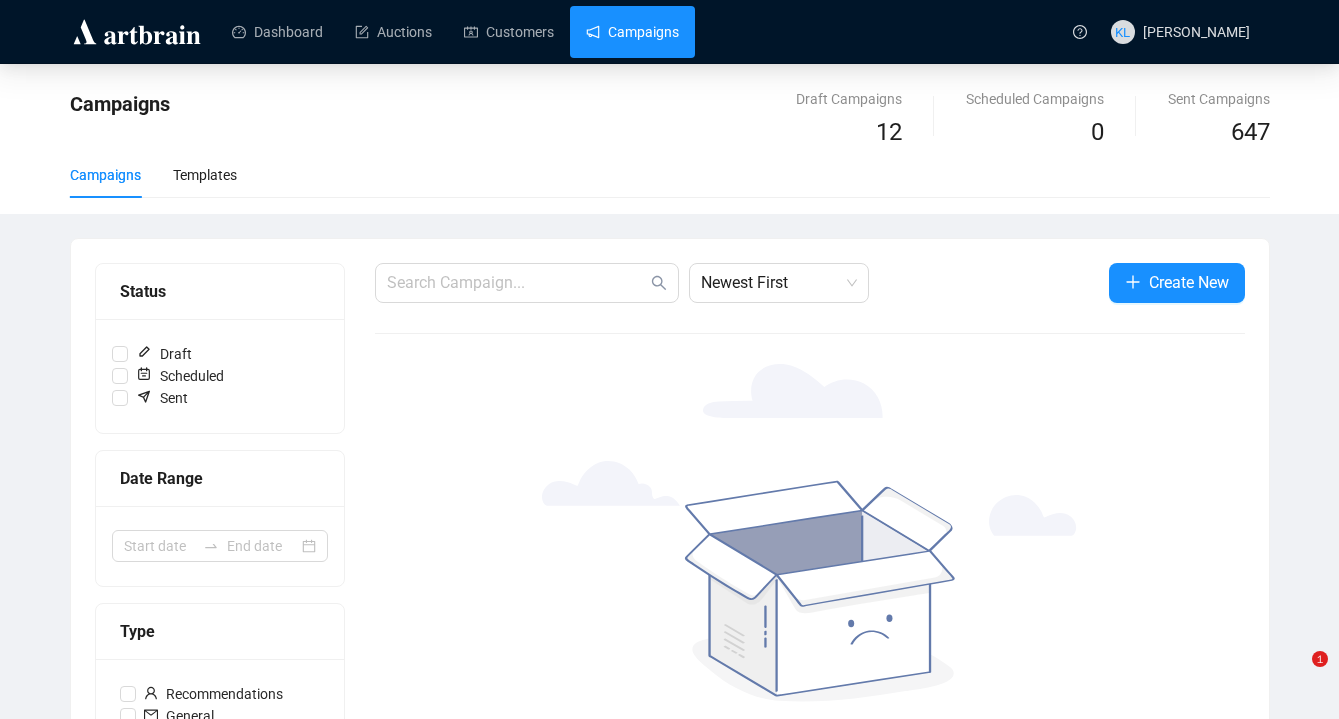 scroll, scrollTop: 0, scrollLeft: 0, axis: both 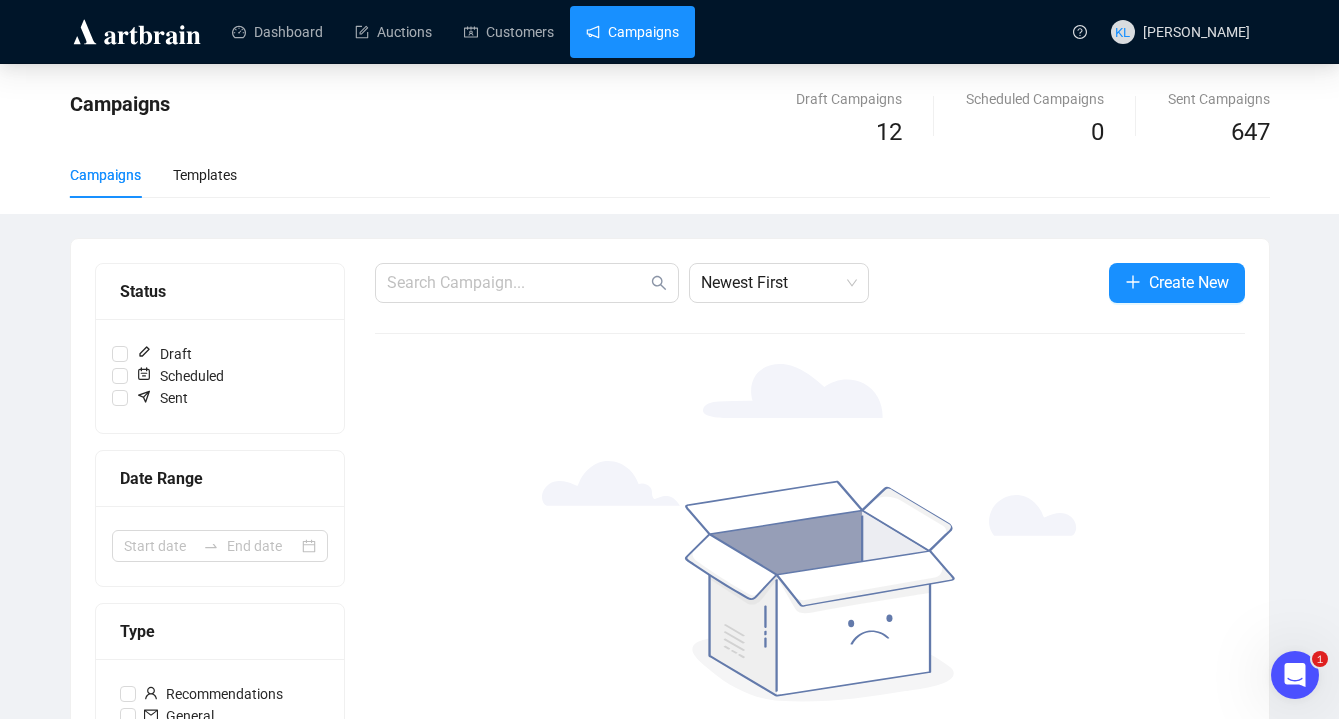 click on "Campaigns" at bounding box center [632, 32] 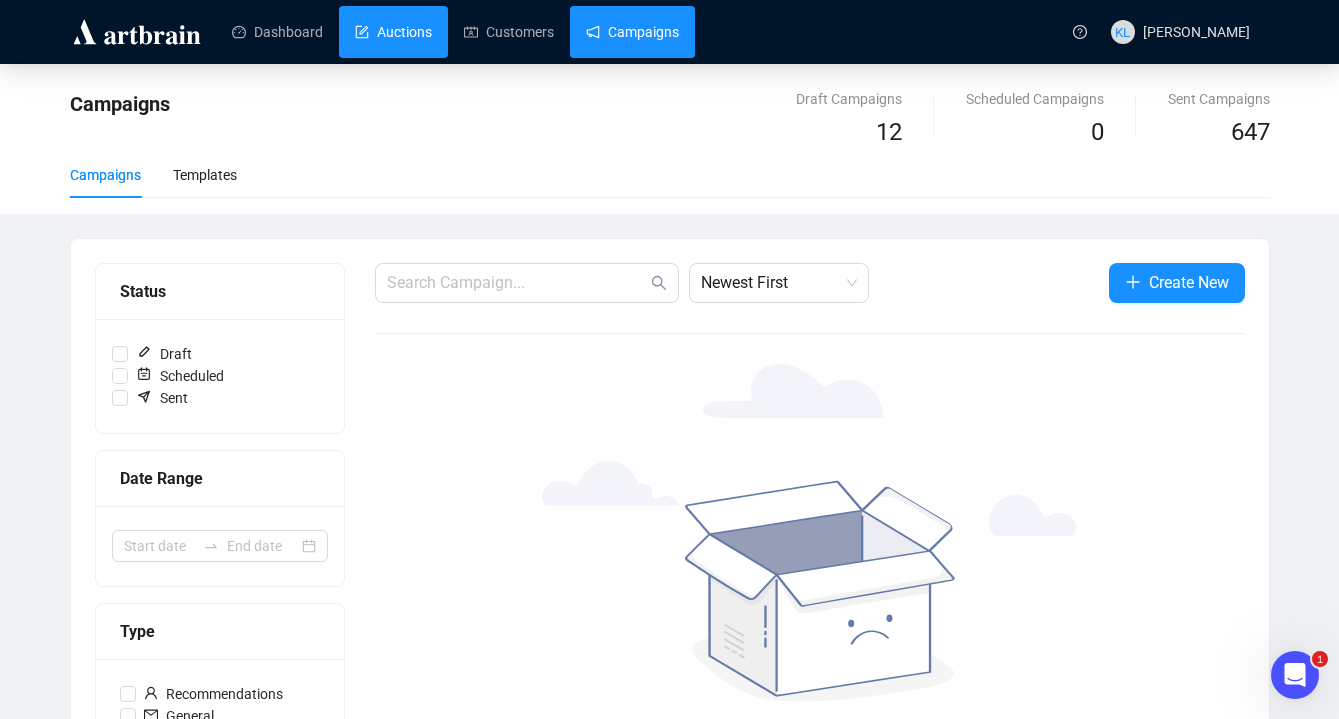 click on "Auctions" at bounding box center (393, 32) 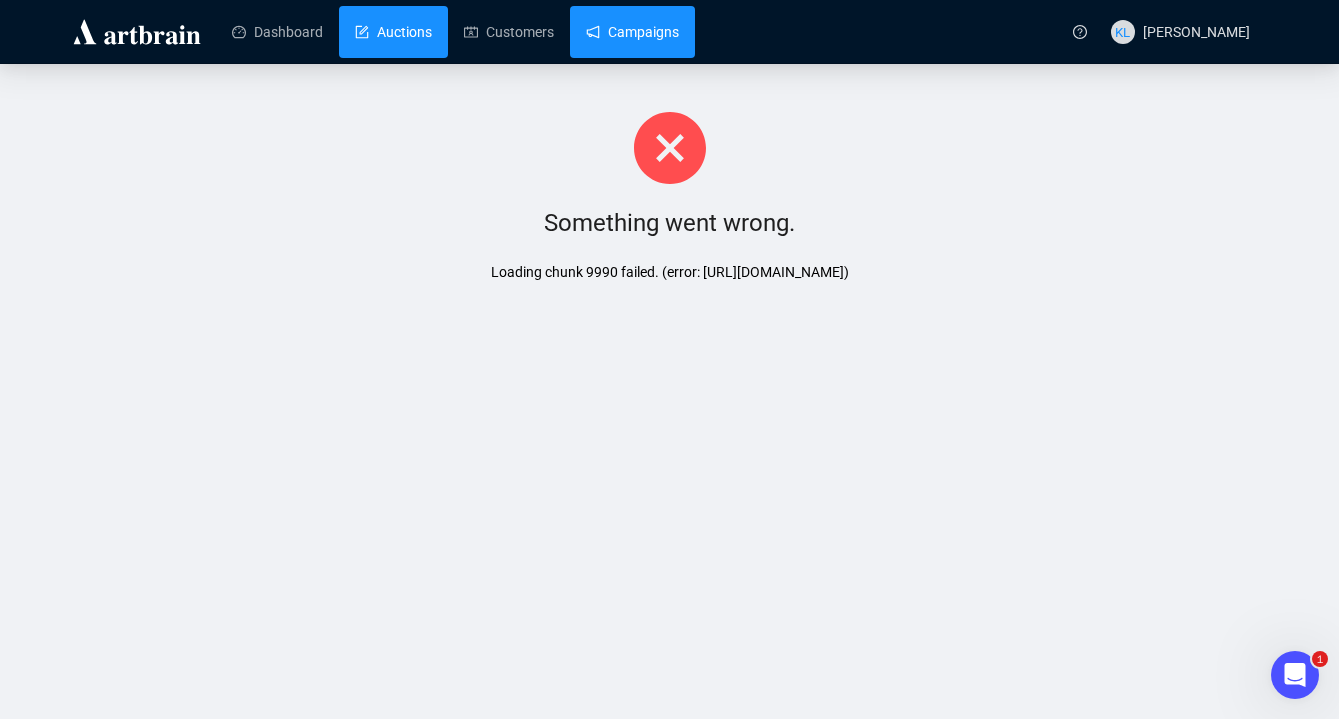 click on "Campaigns" at bounding box center [632, 32] 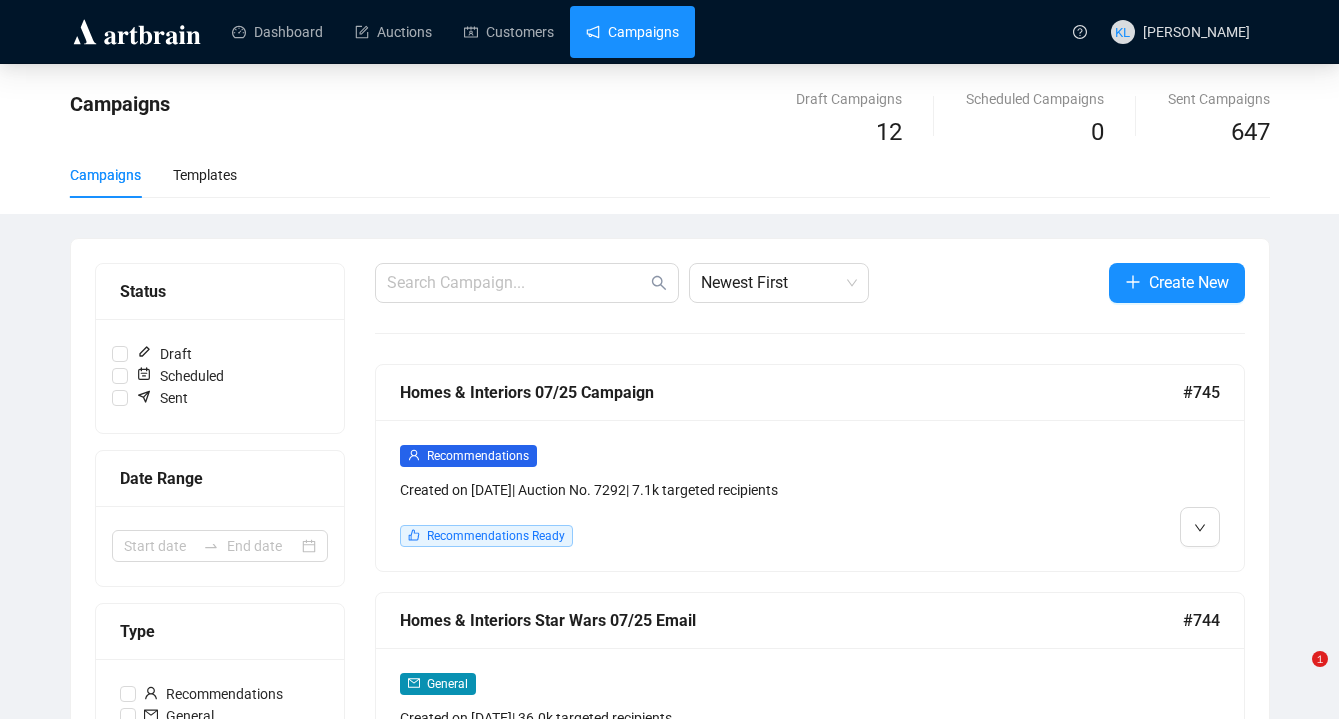 scroll, scrollTop: 0, scrollLeft: 0, axis: both 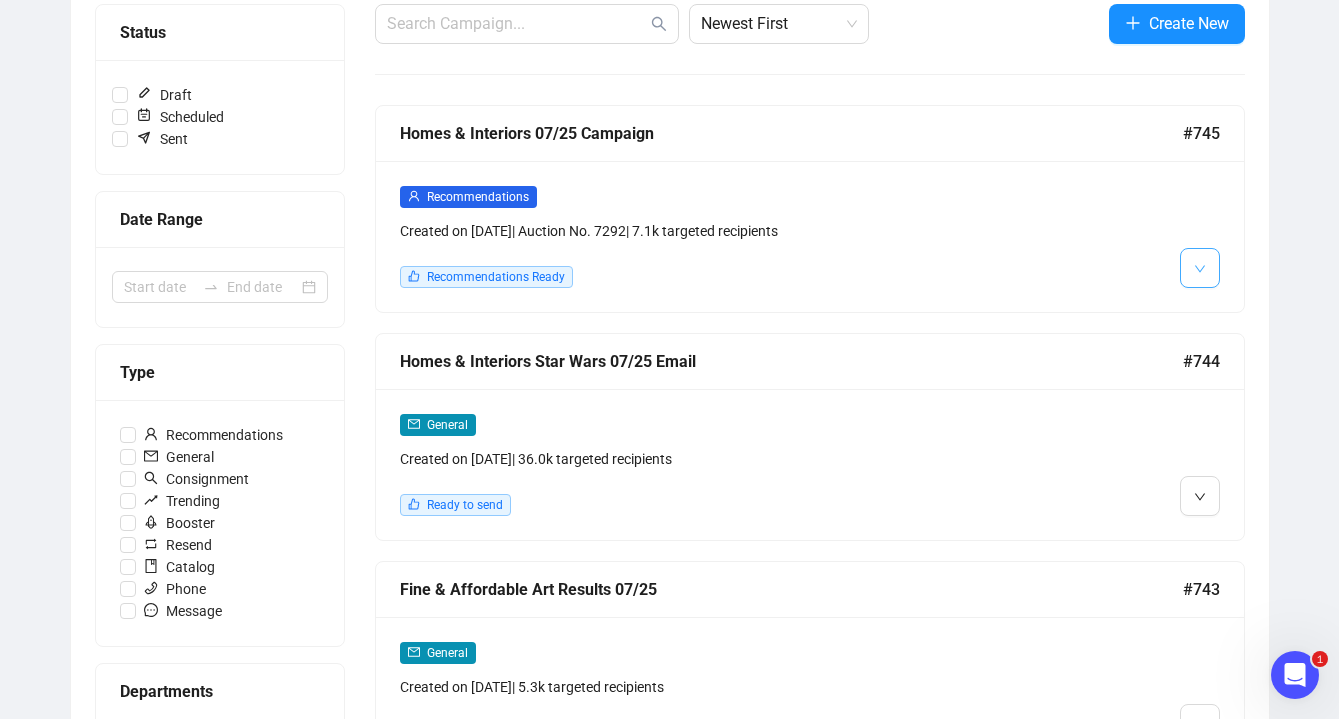 click at bounding box center [1200, 268] 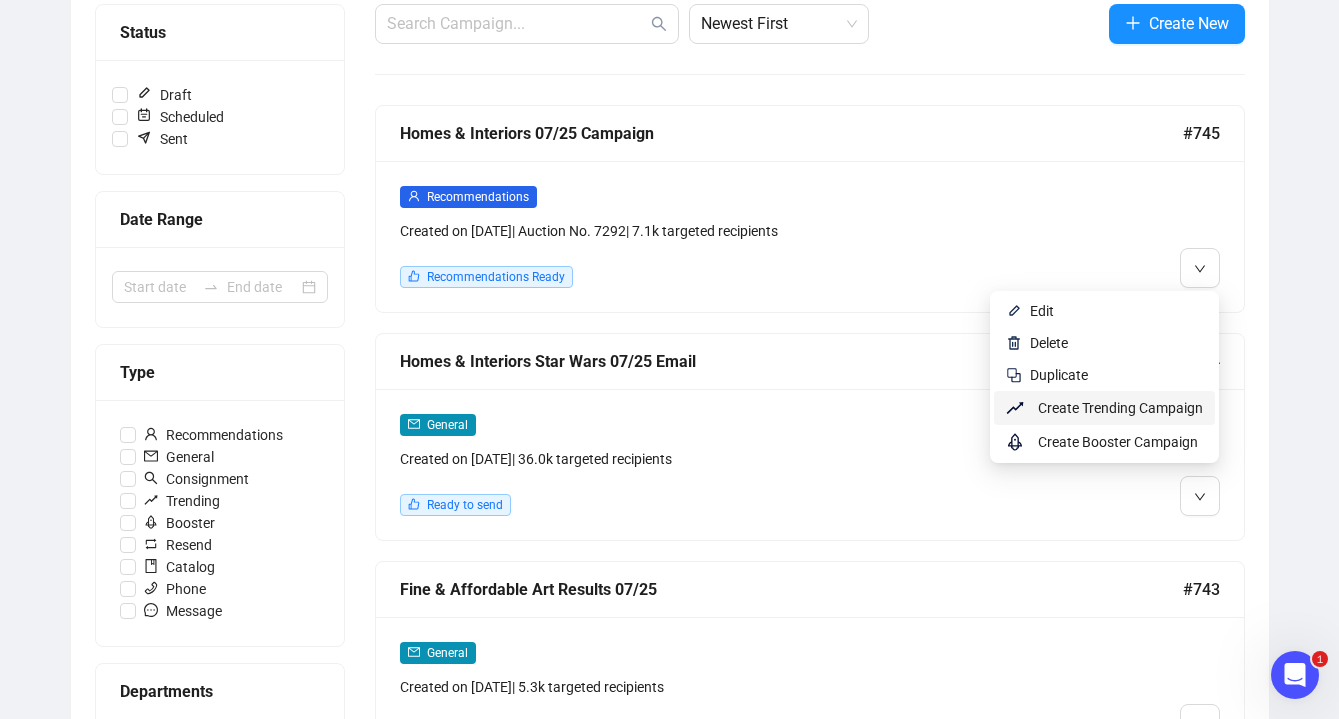 click on "Create Trending Campaign" at bounding box center (1120, 408) 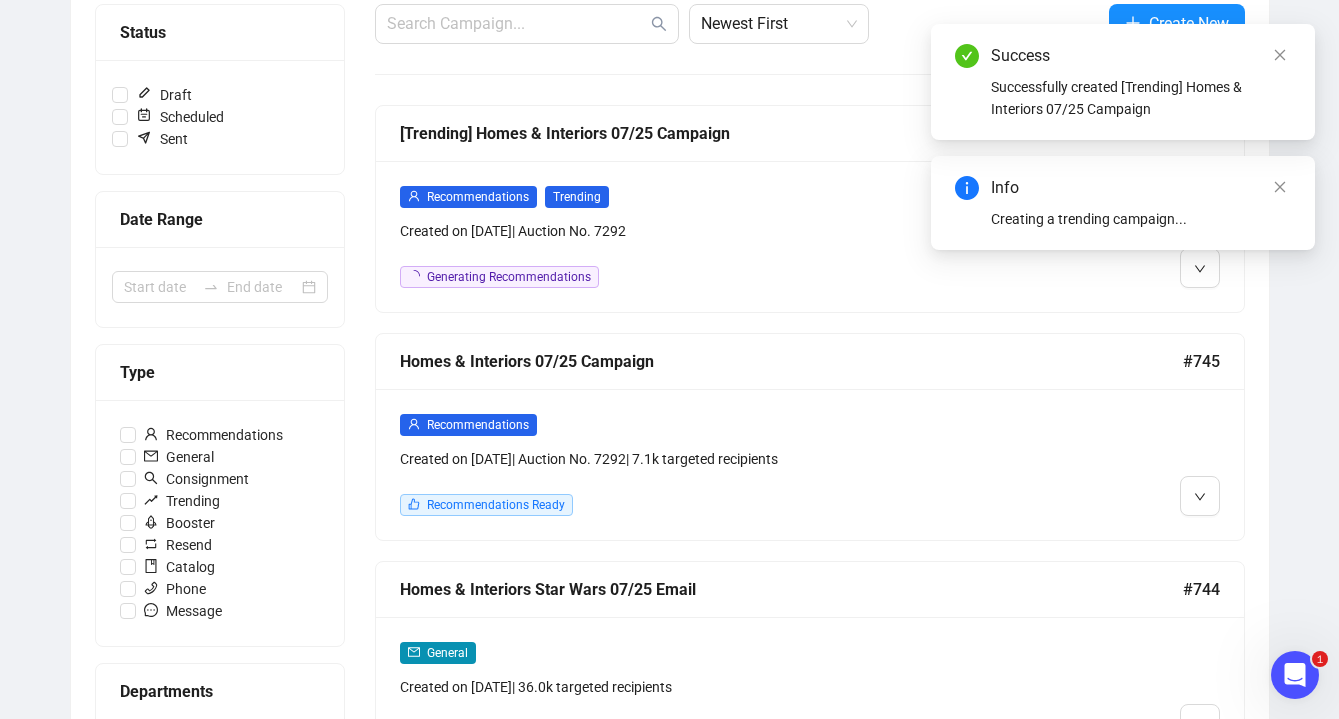click at bounding box center [1116, 464] 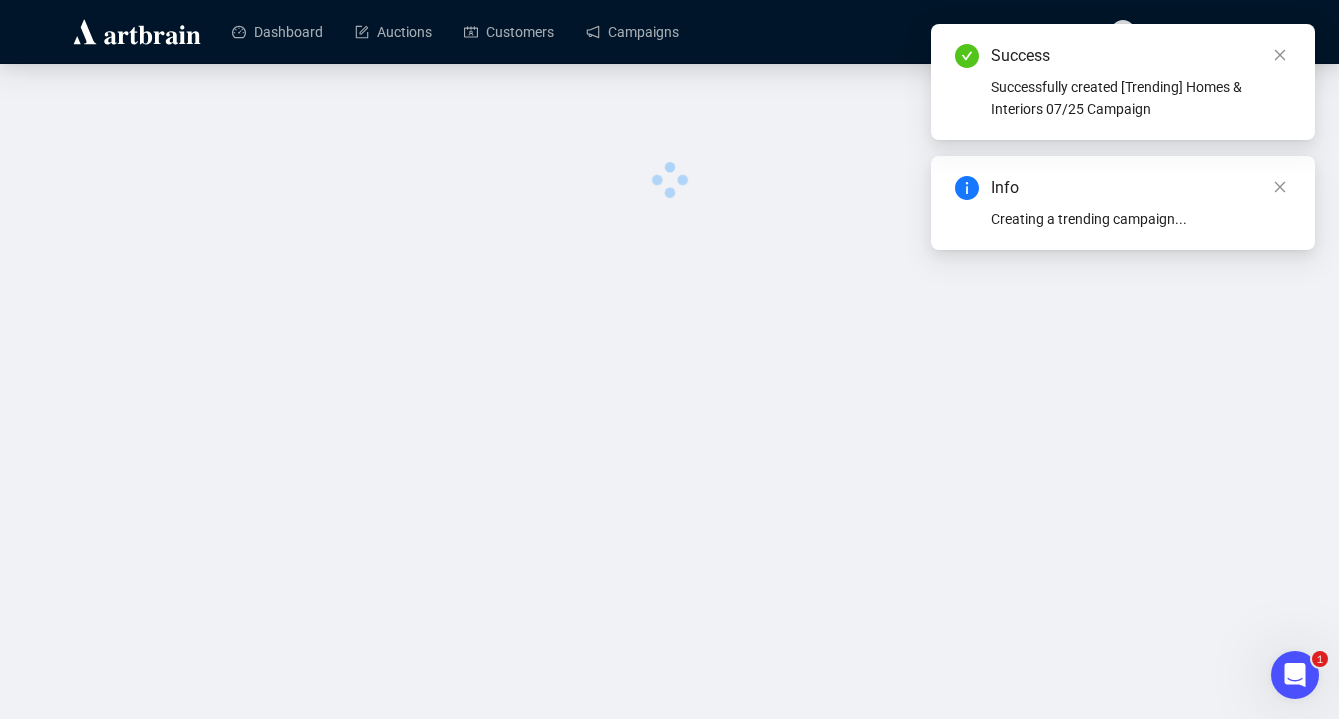 scroll, scrollTop: 0, scrollLeft: 0, axis: both 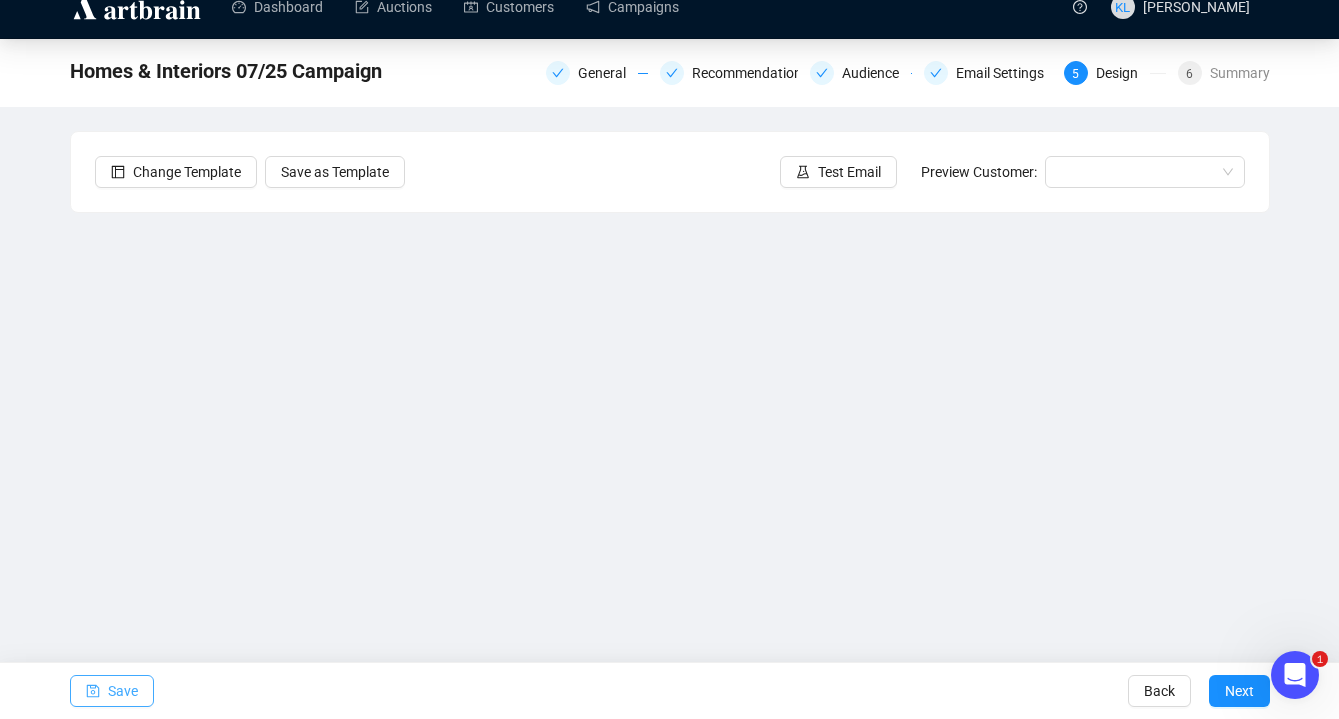 click on "Save" at bounding box center [123, 691] 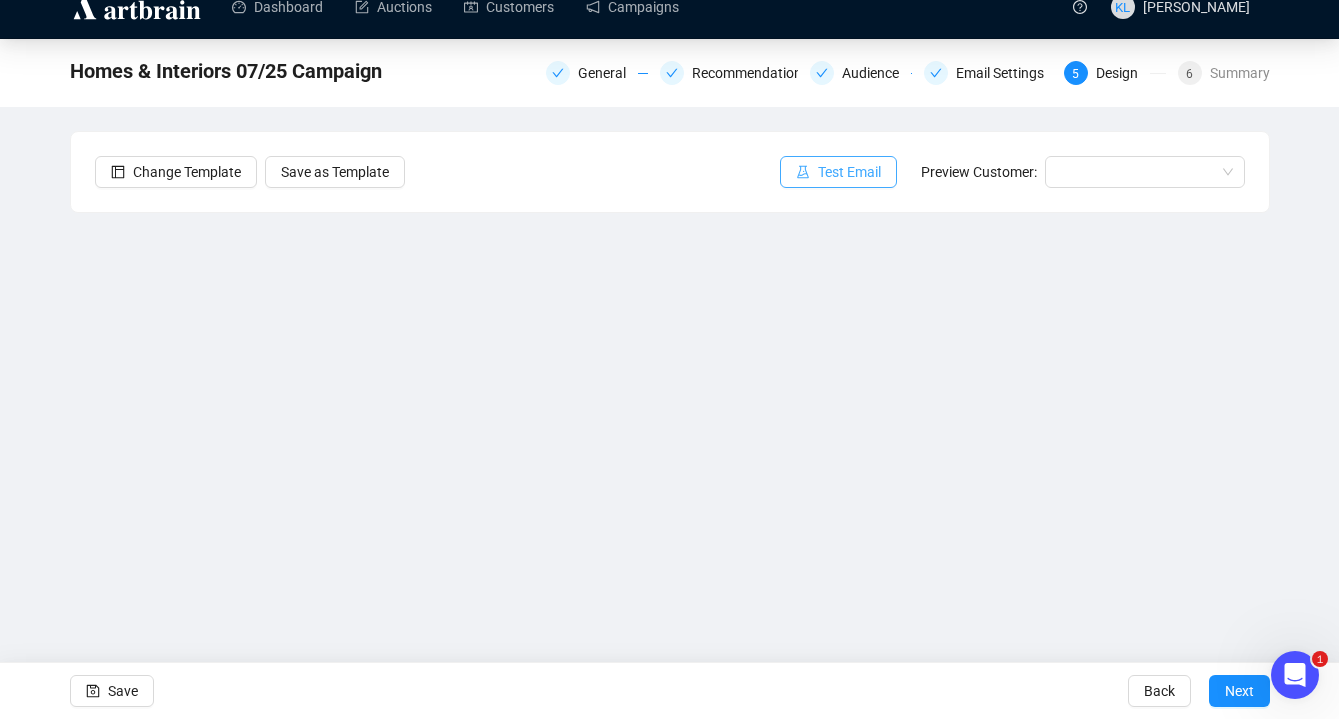 click on "Test Email" at bounding box center (849, 172) 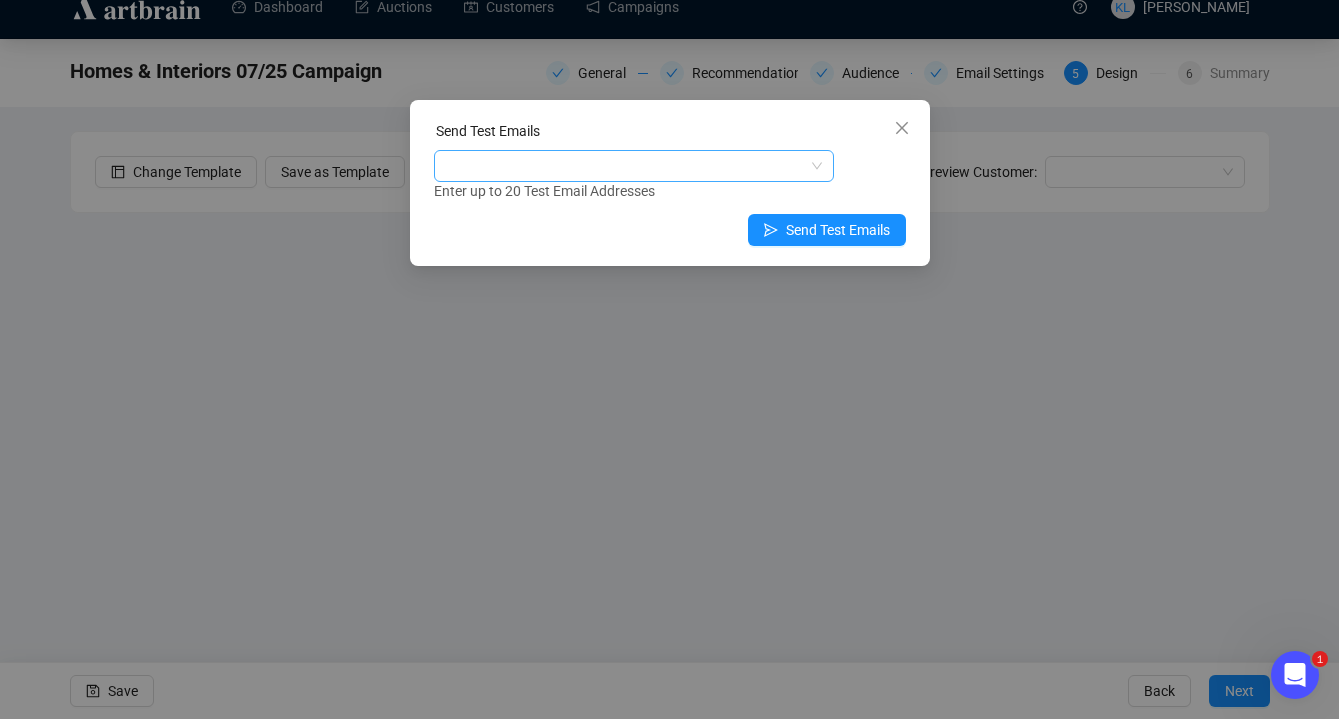 click at bounding box center (623, 166) 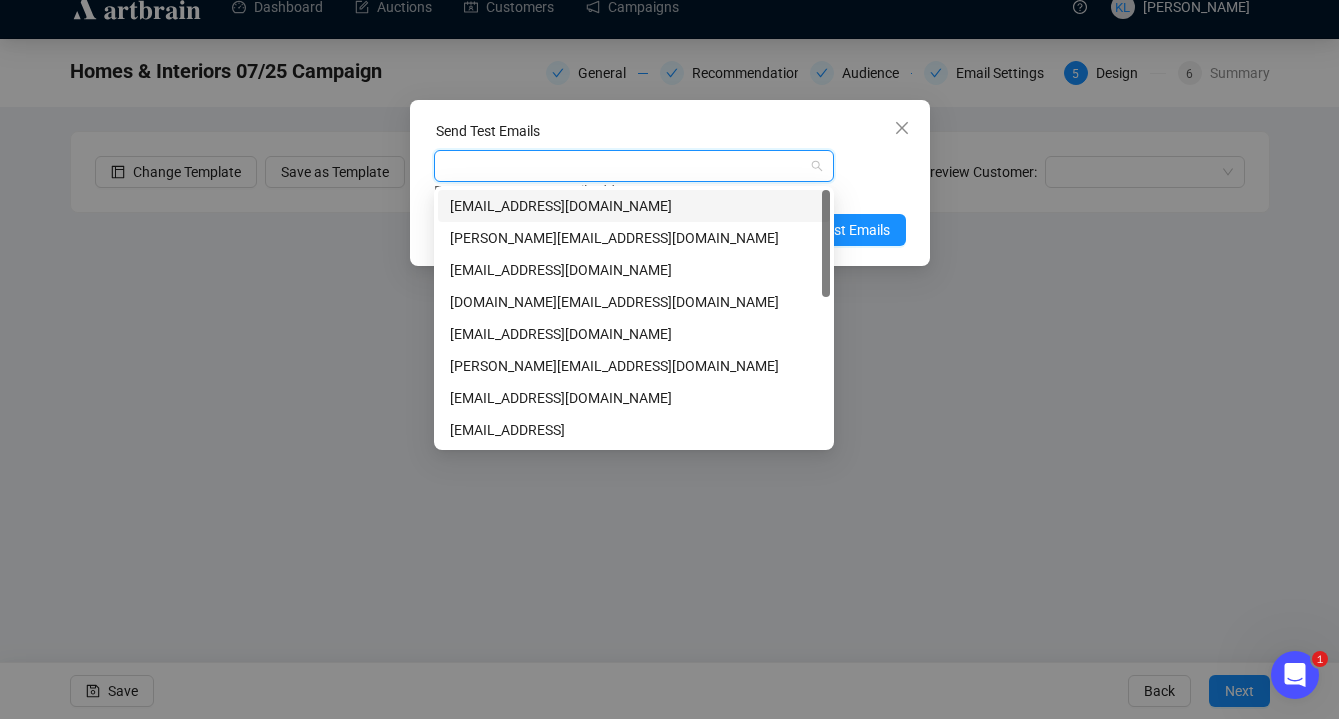 click on "keirleeson@icloud.com" at bounding box center (634, 206) 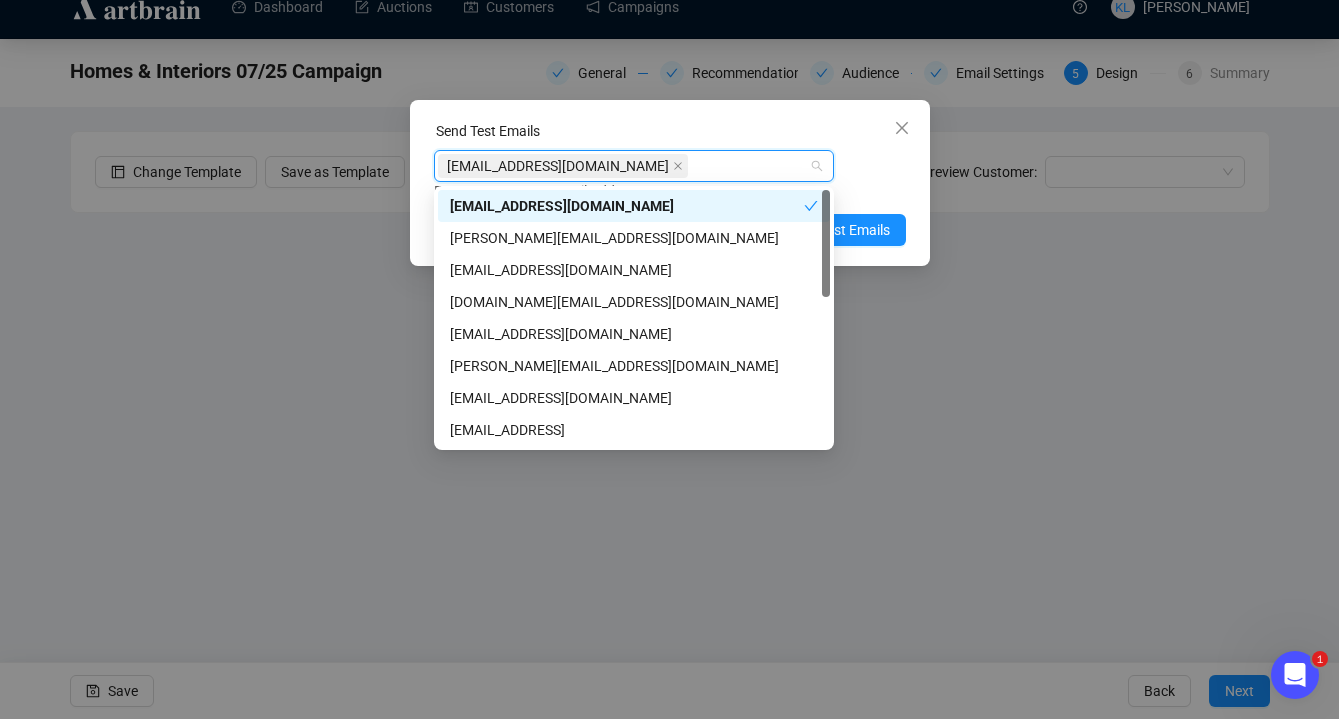click on "Enter up to 20 Test Email Addresses" at bounding box center (670, 191) 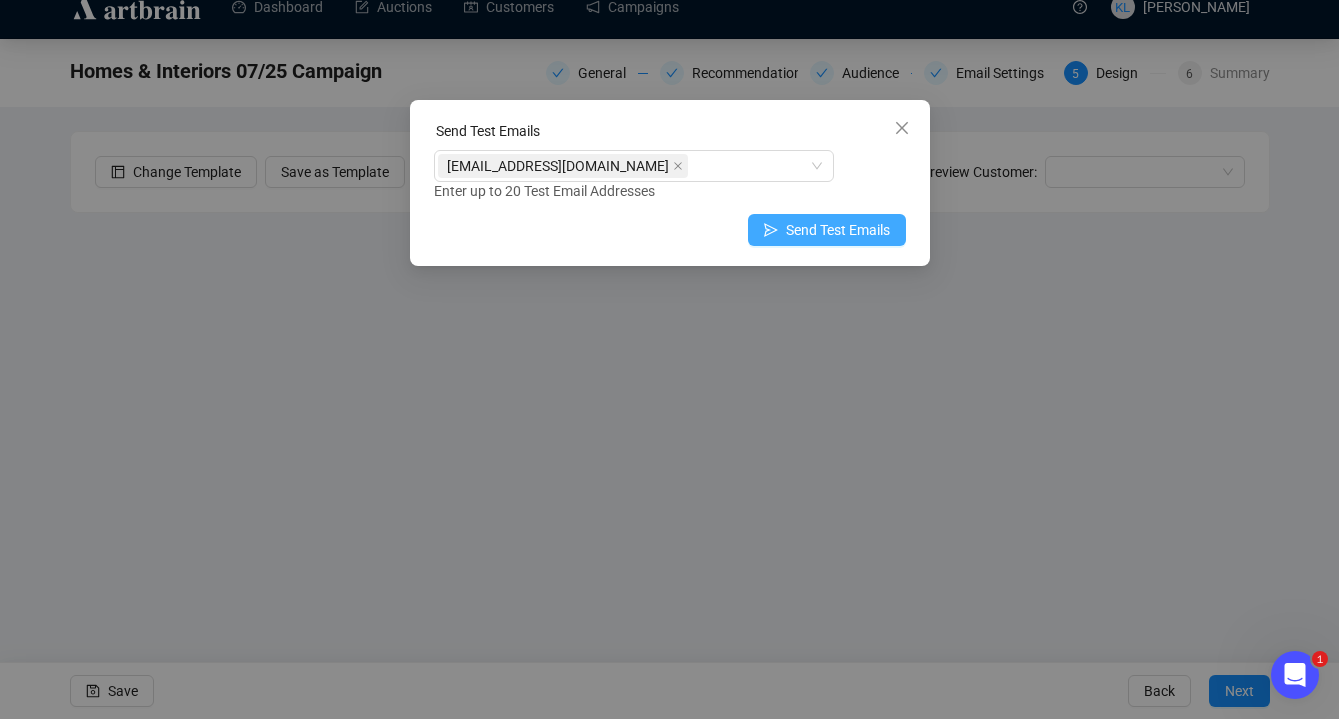 click on "Send Test Emails" at bounding box center (838, 230) 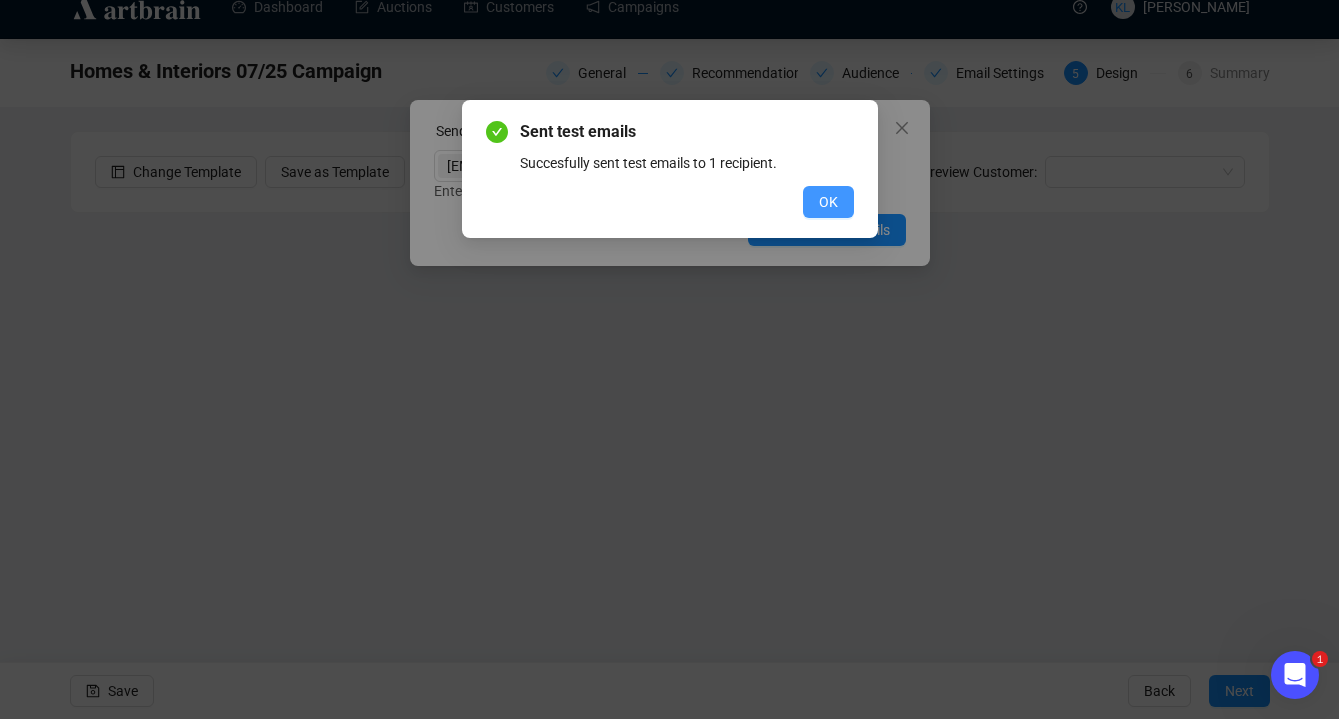 click on "OK" at bounding box center (828, 202) 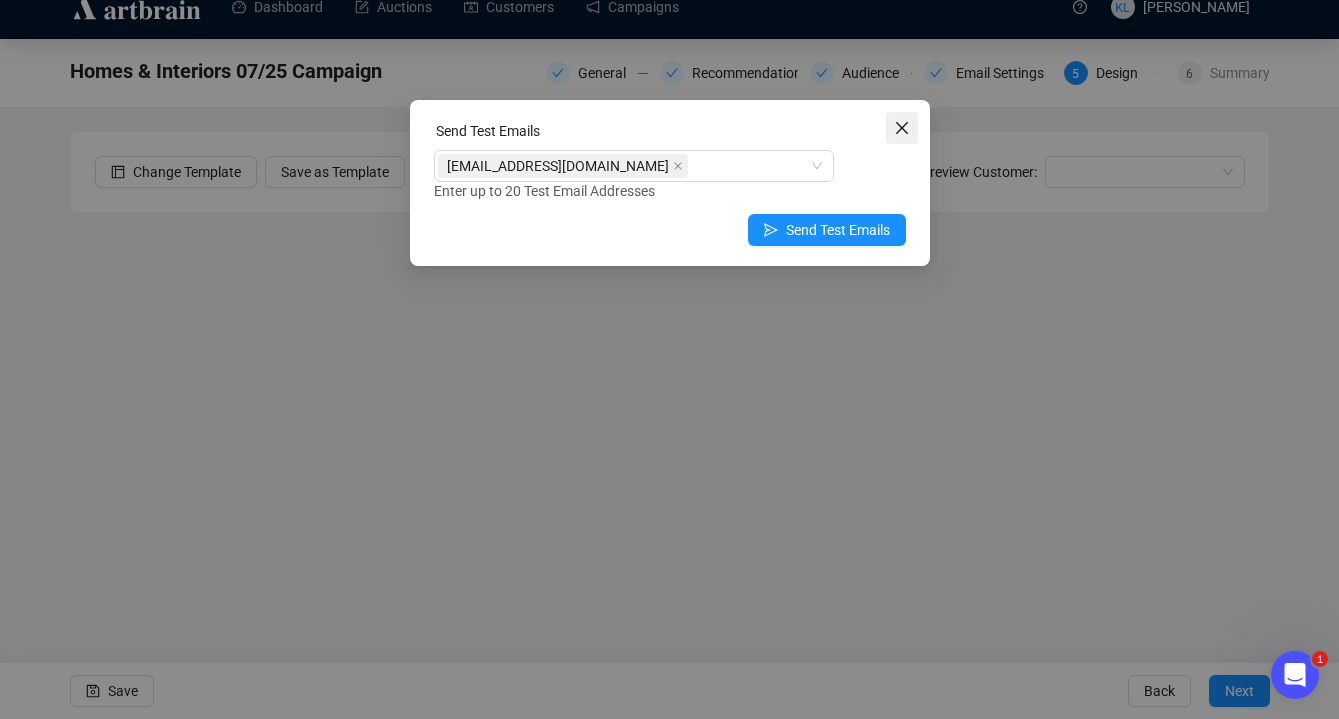 click at bounding box center (902, 128) 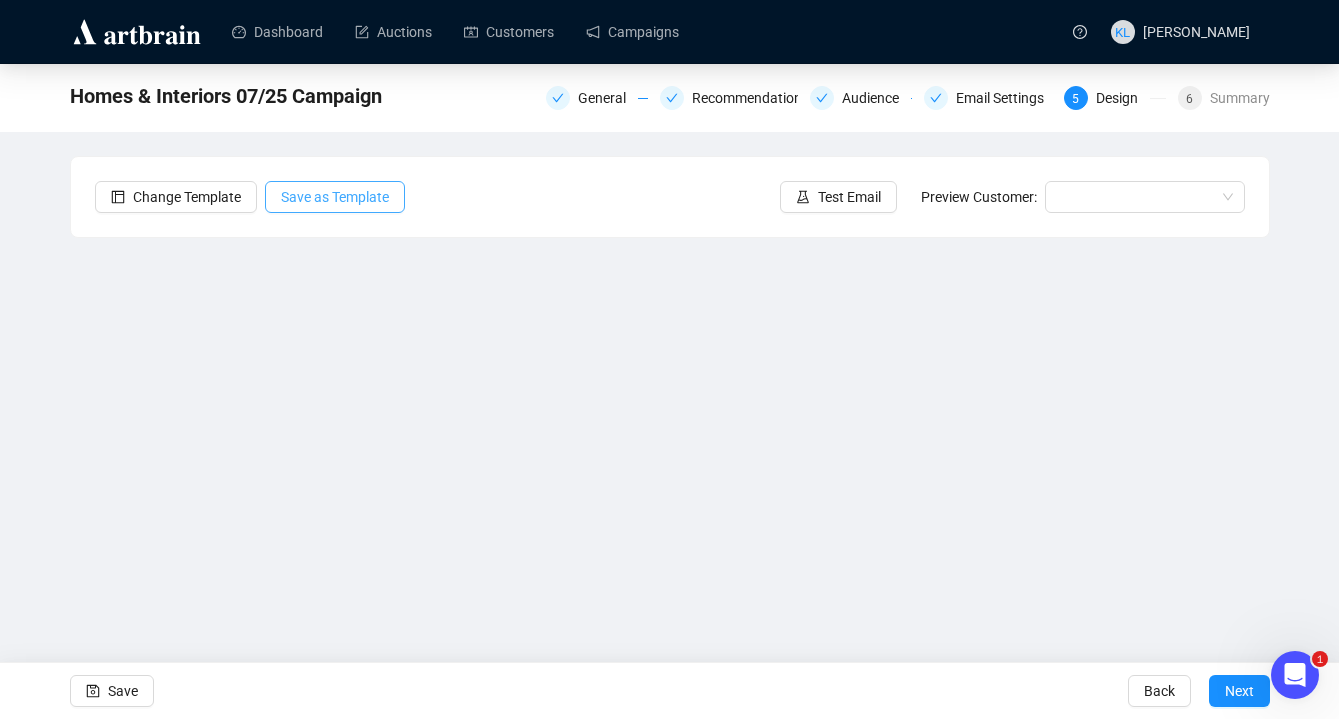 scroll, scrollTop: 25, scrollLeft: 0, axis: vertical 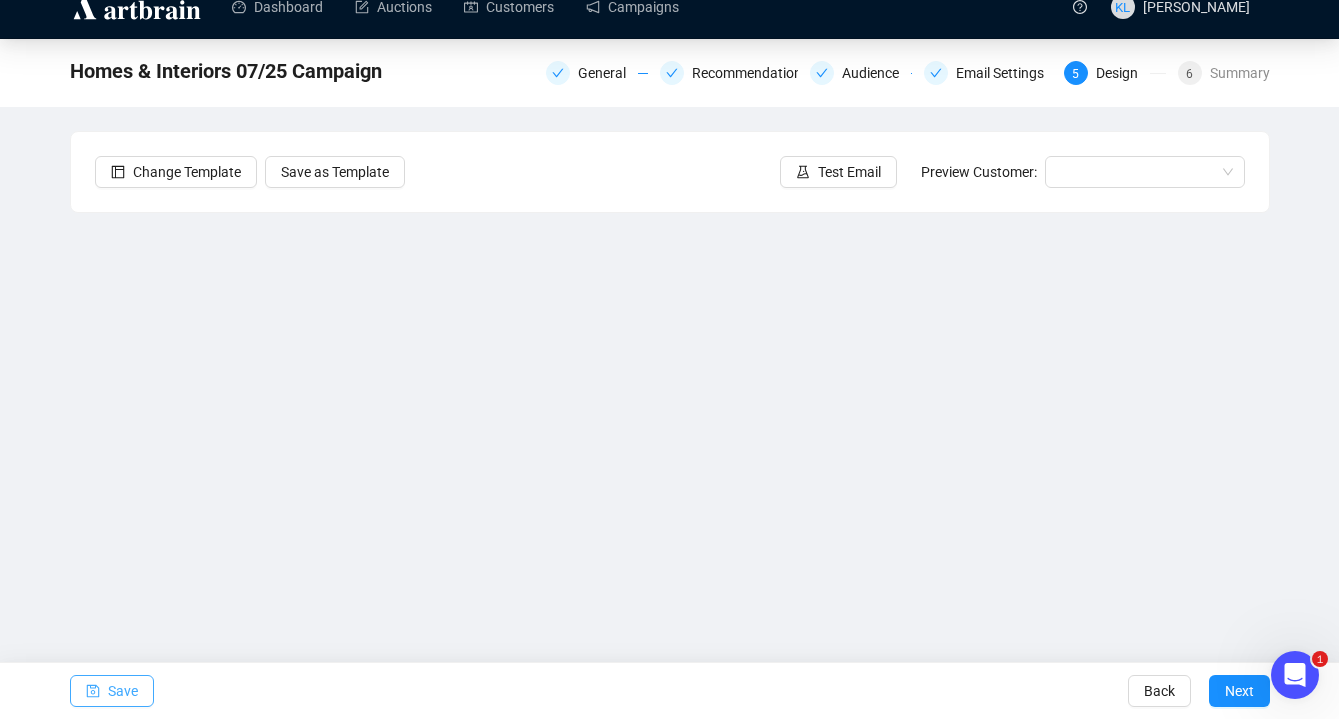 click on "Save" at bounding box center [123, 691] 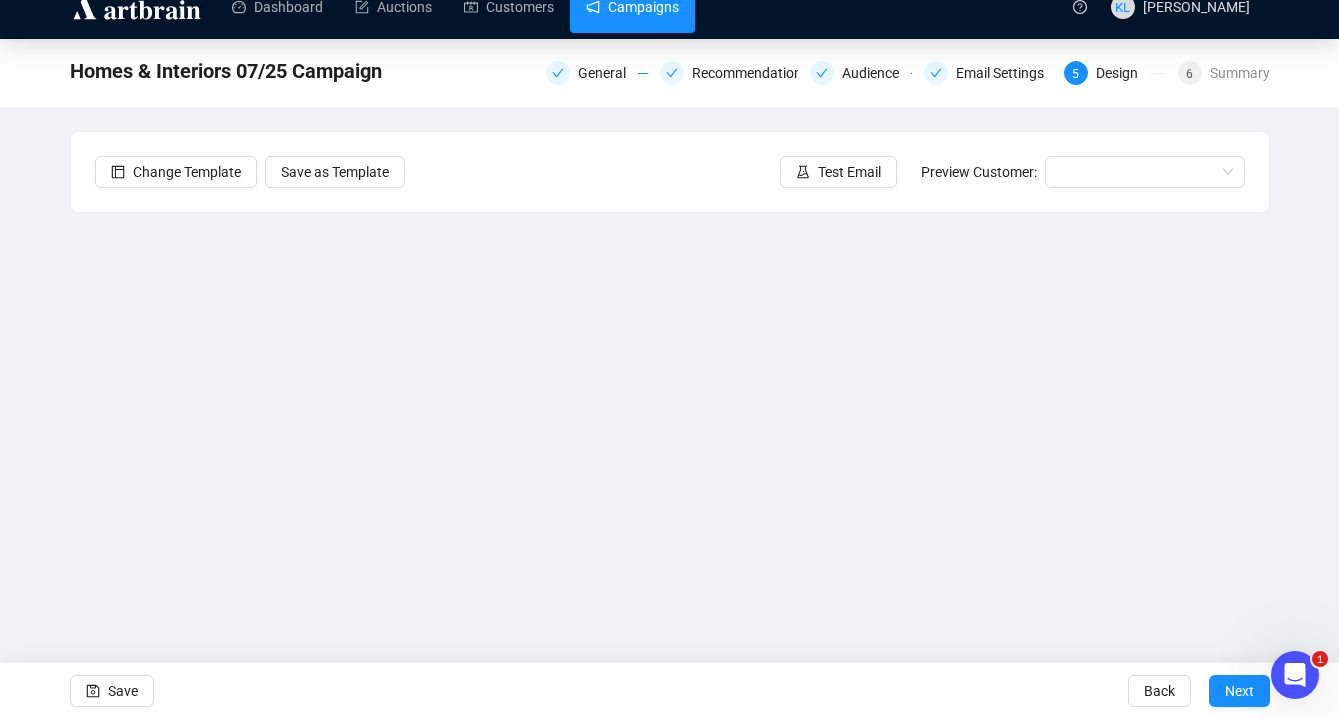 click on "Campaigns" at bounding box center [632, 7] 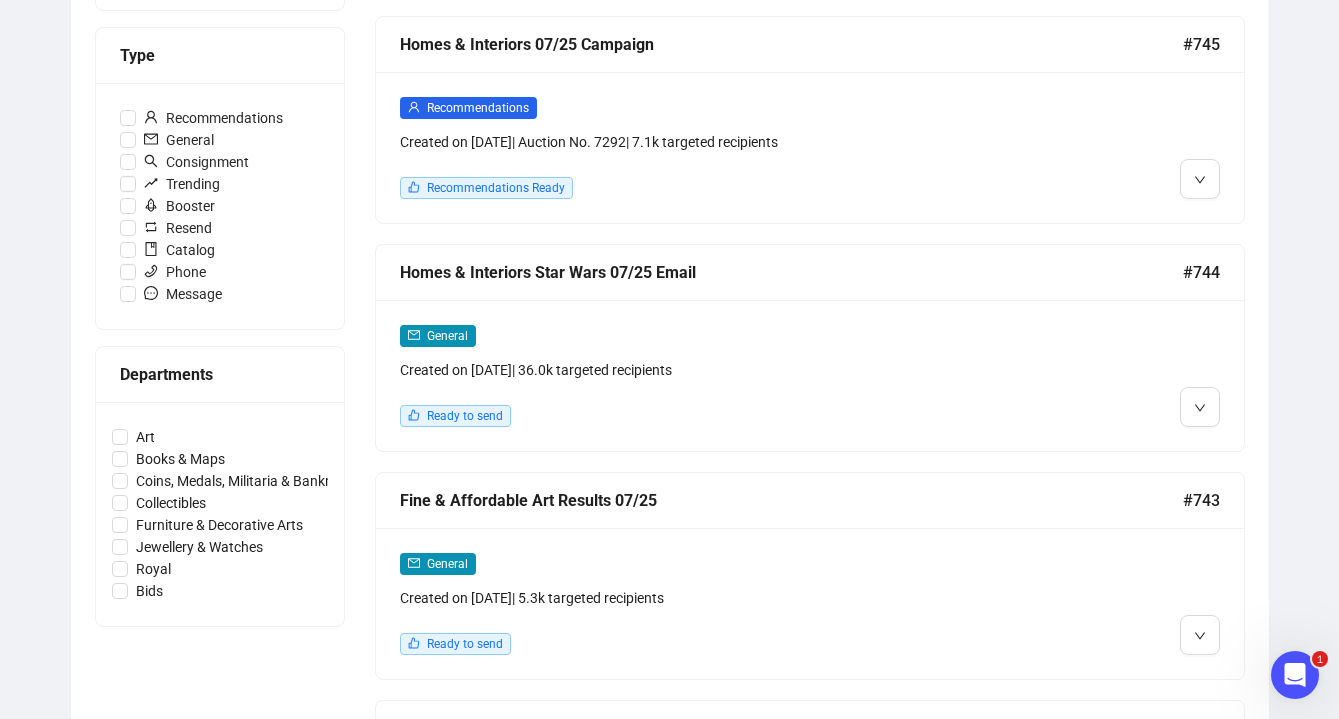 scroll, scrollTop: 575, scrollLeft: 0, axis: vertical 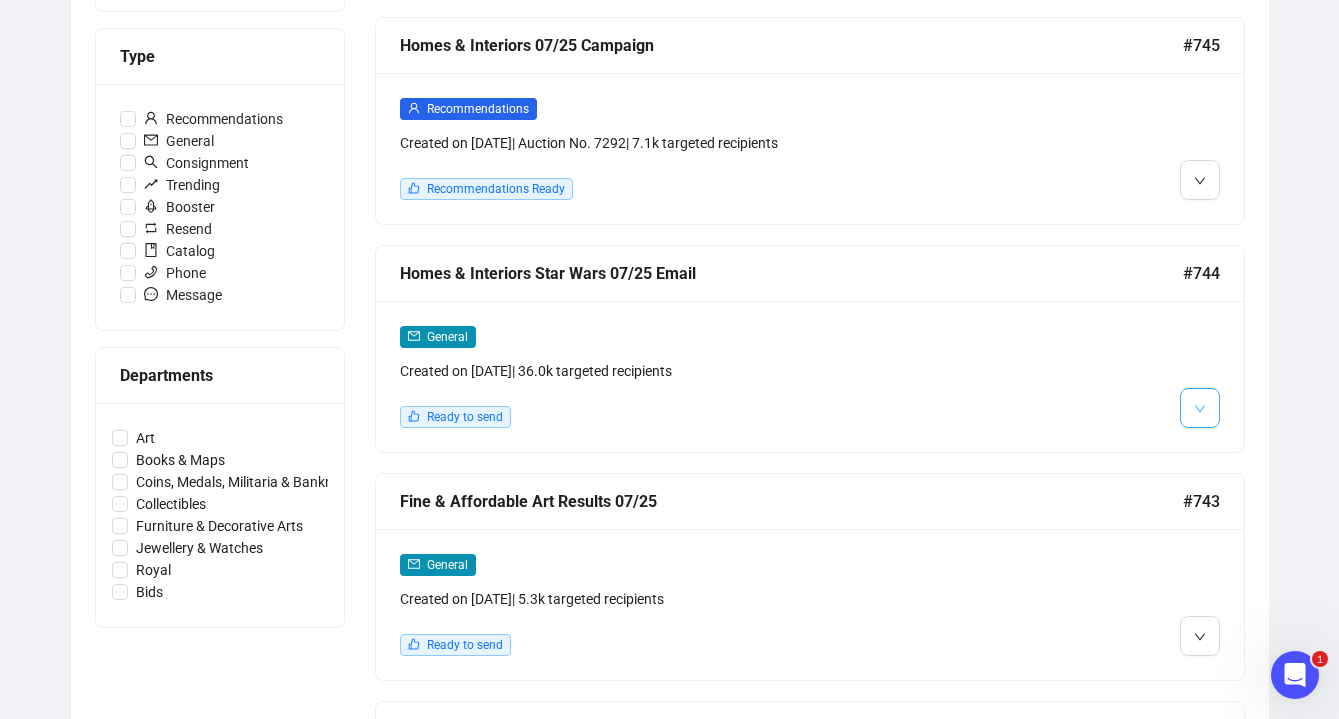 click at bounding box center (1200, 408) 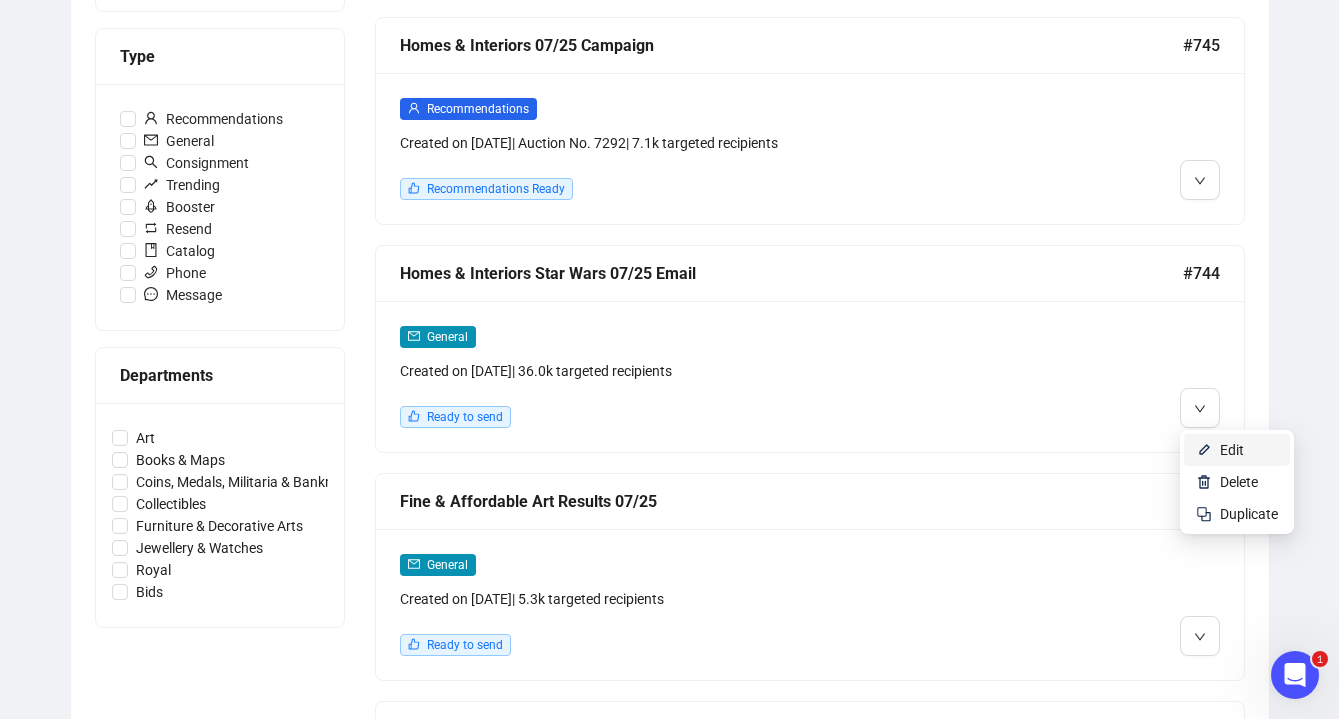 click at bounding box center (1204, 450) 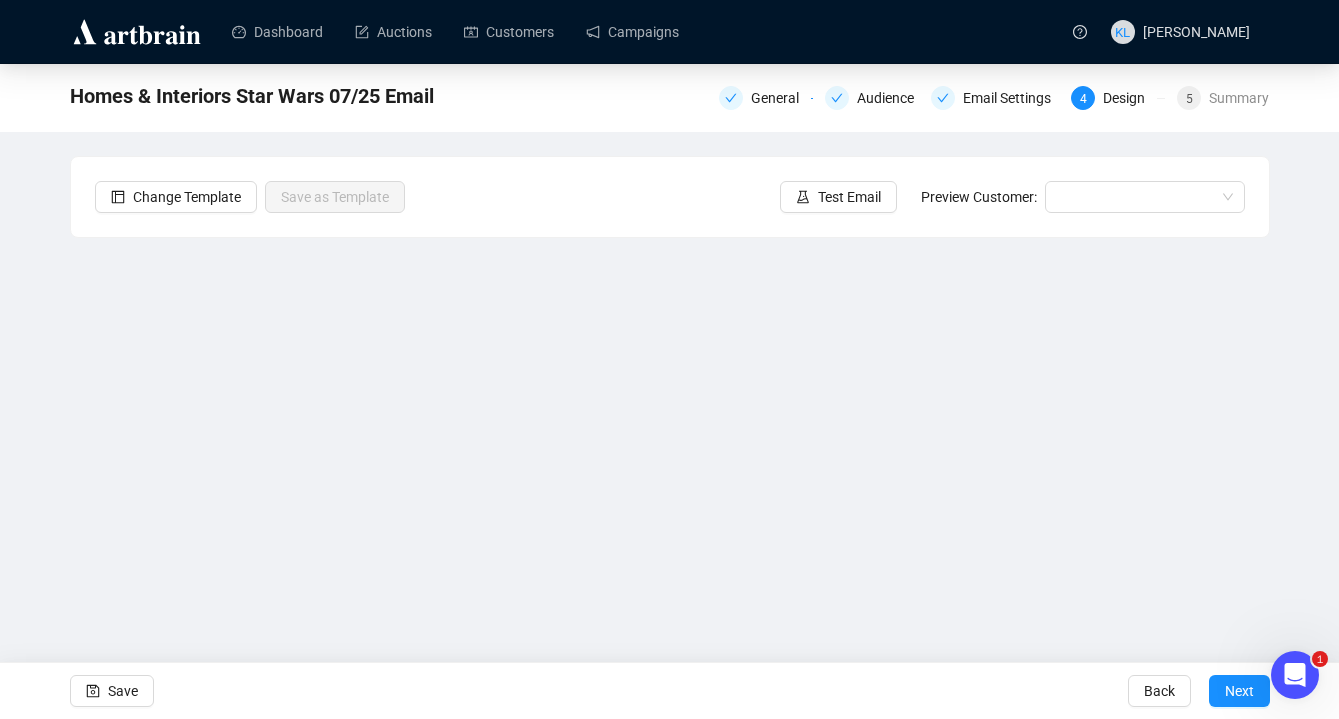 click on "General Audience Email Settings 4 Design 5 Summary" at bounding box center [994, 96] 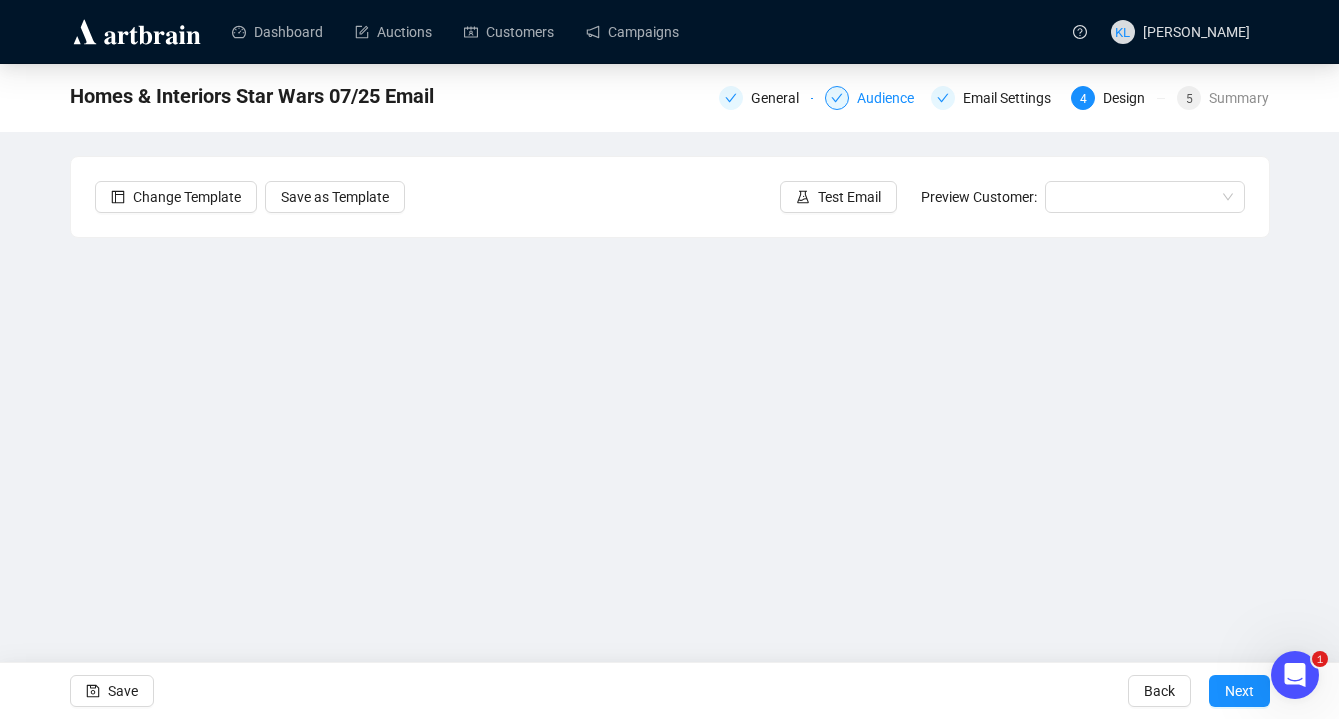click on "Audience" at bounding box center [891, 98] 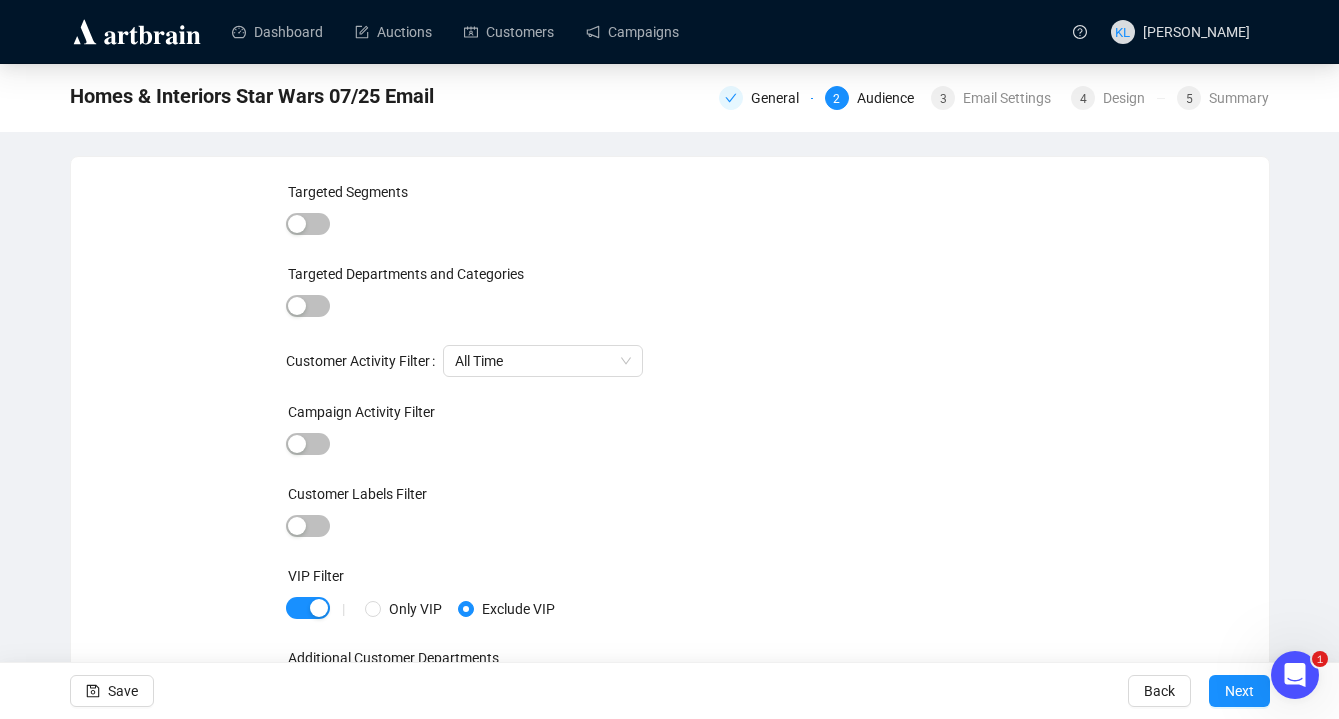 scroll, scrollTop: 35, scrollLeft: 0, axis: vertical 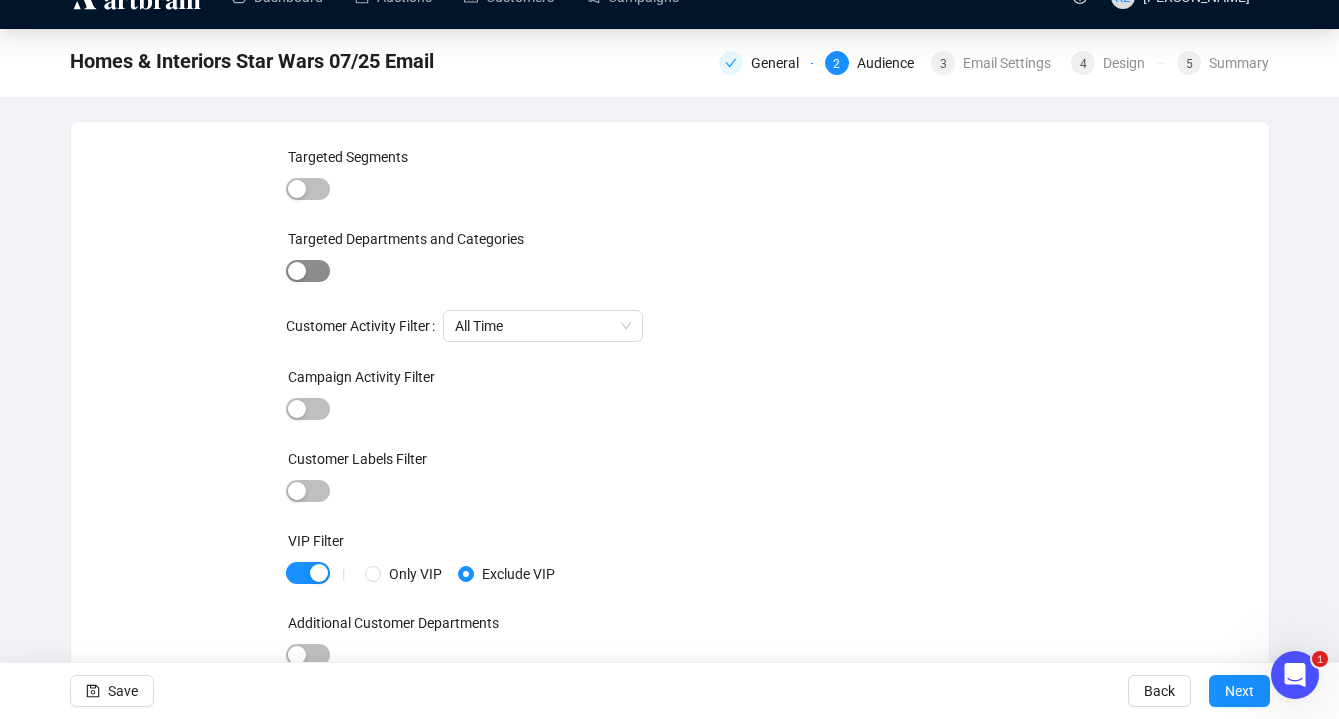 click at bounding box center (308, 271) 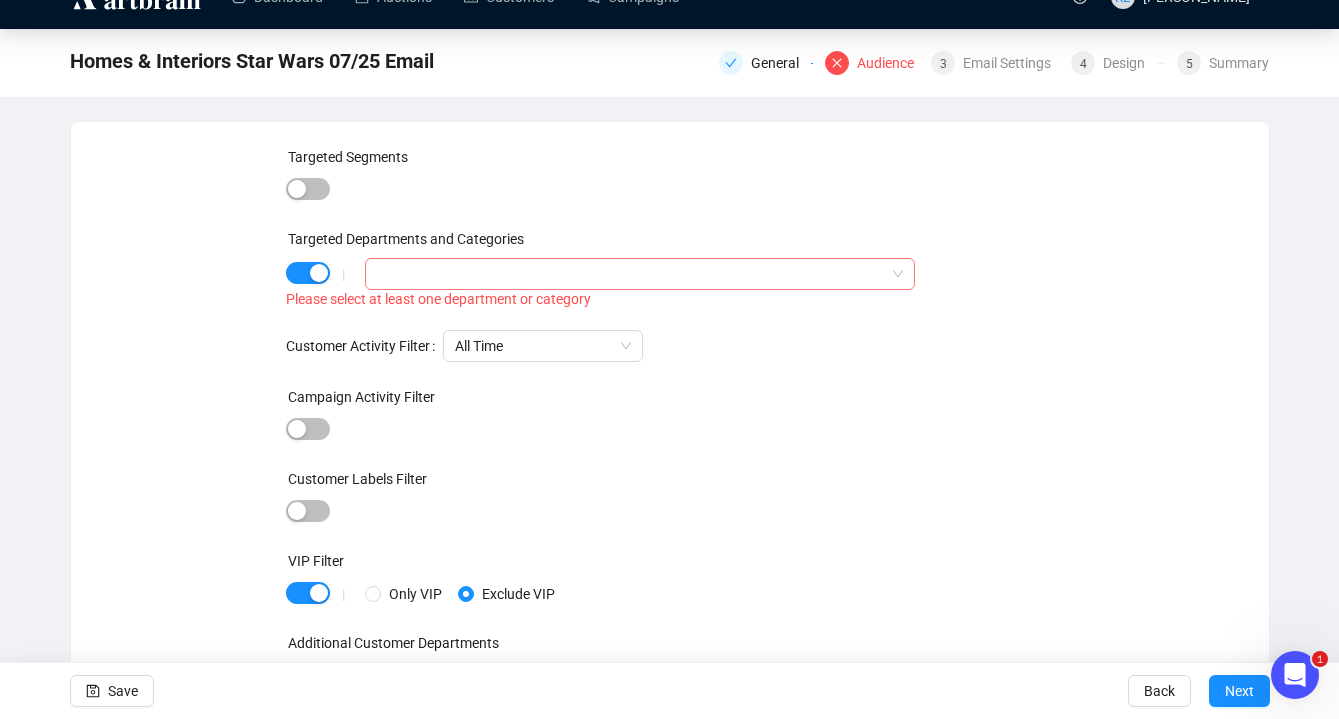click at bounding box center (629, 274) 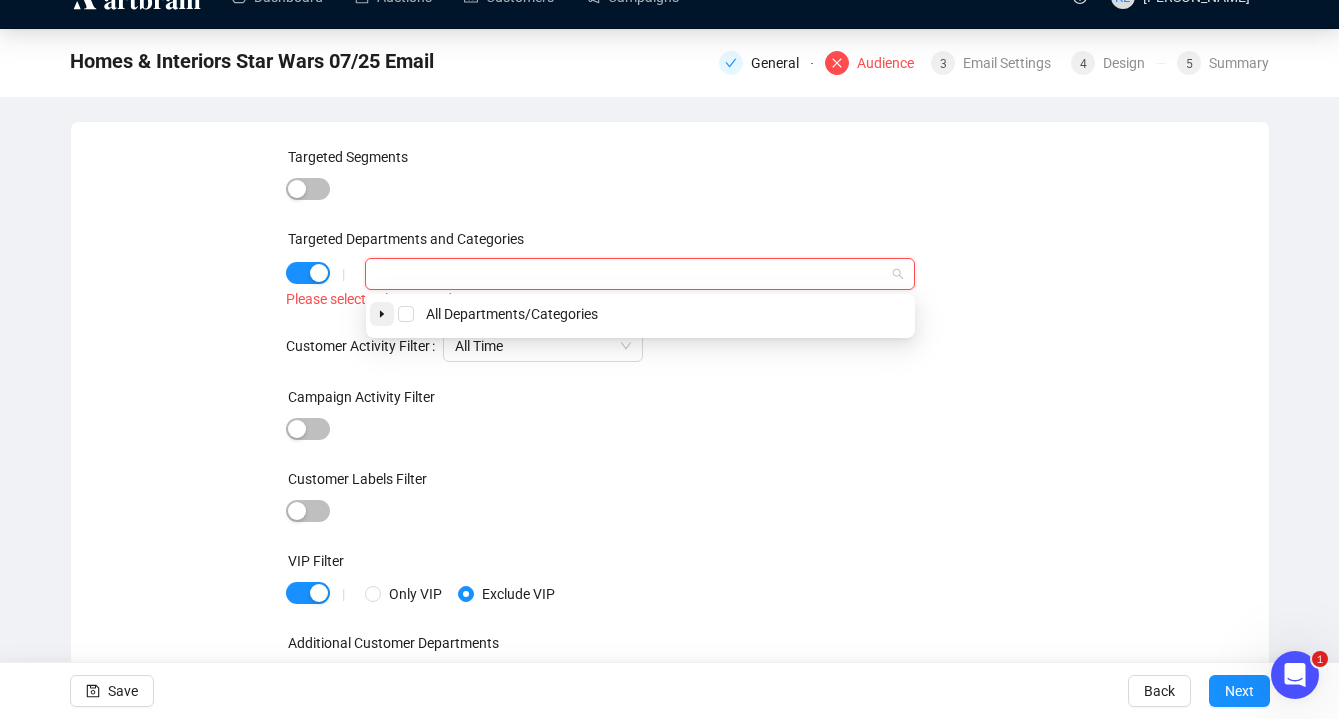 click 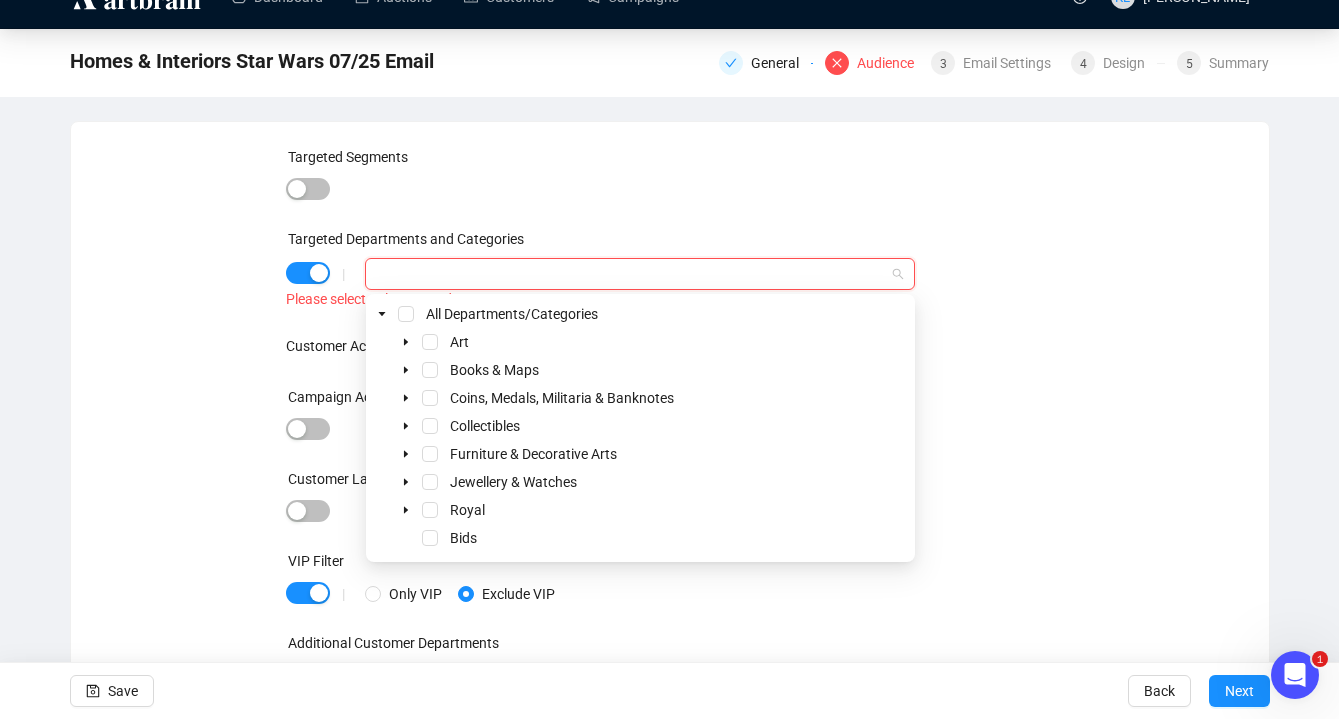 scroll, scrollTop: 55, scrollLeft: 0, axis: vertical 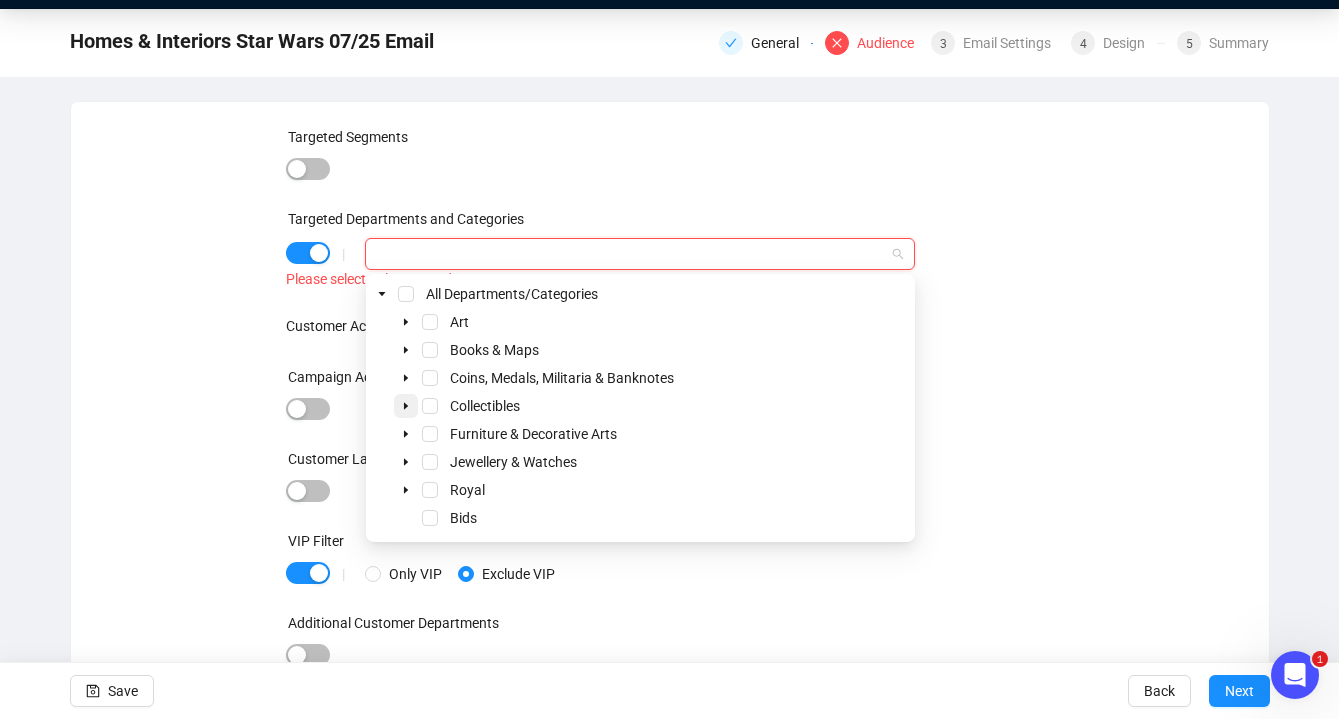 click at bounding box center (406, 406) 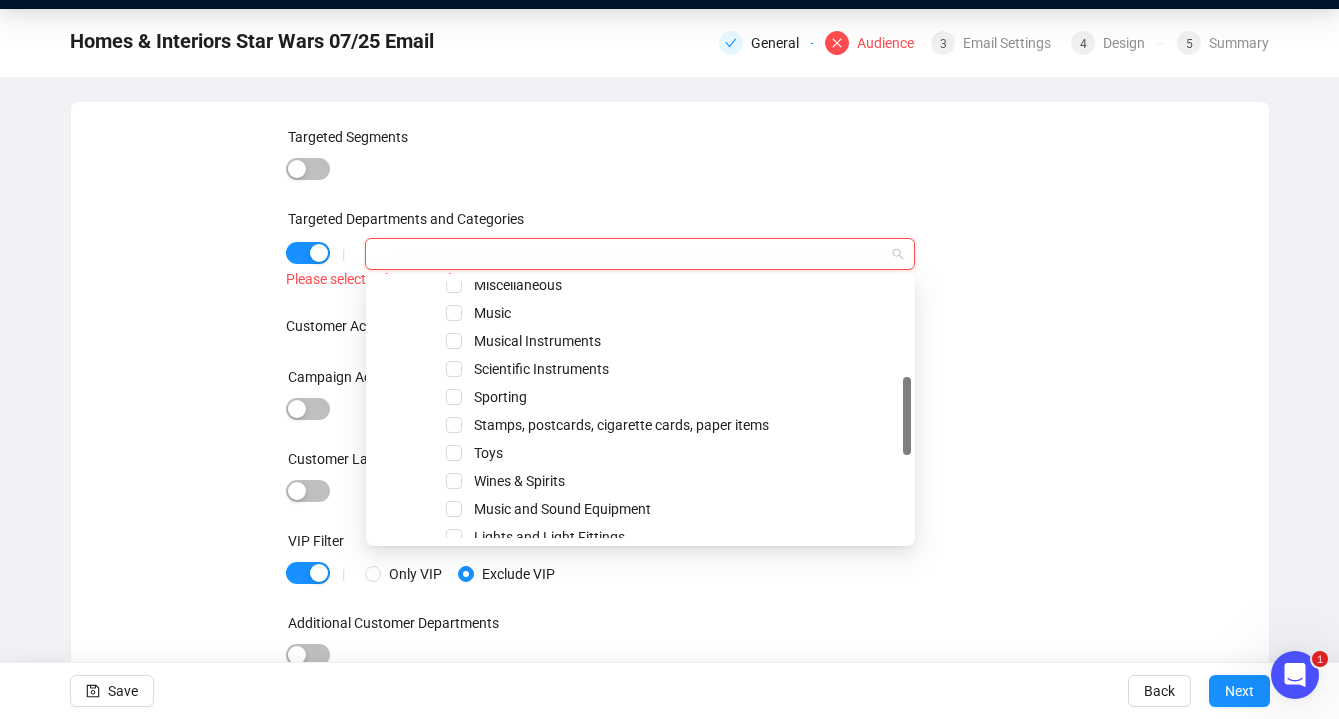 scroll, scrollTop: 348, scrollLeft: 0, axis: vertical 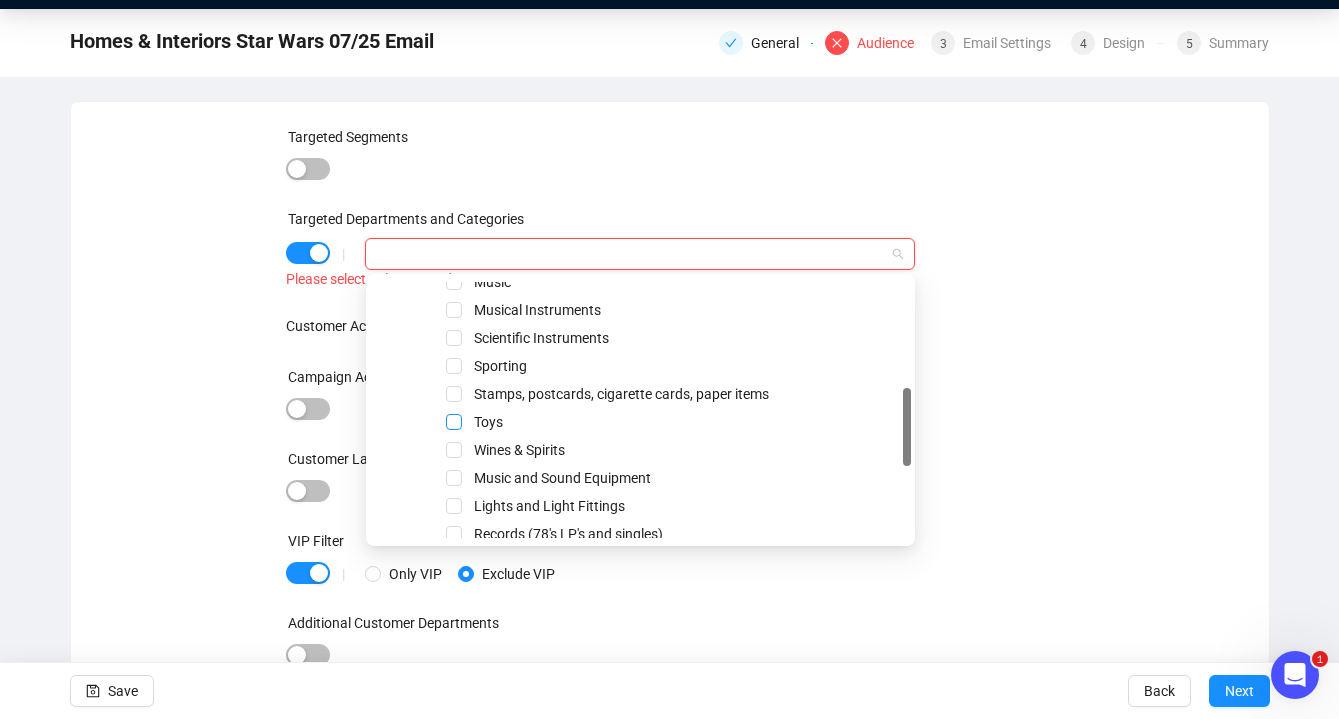 click at bounding box center (454, 422) 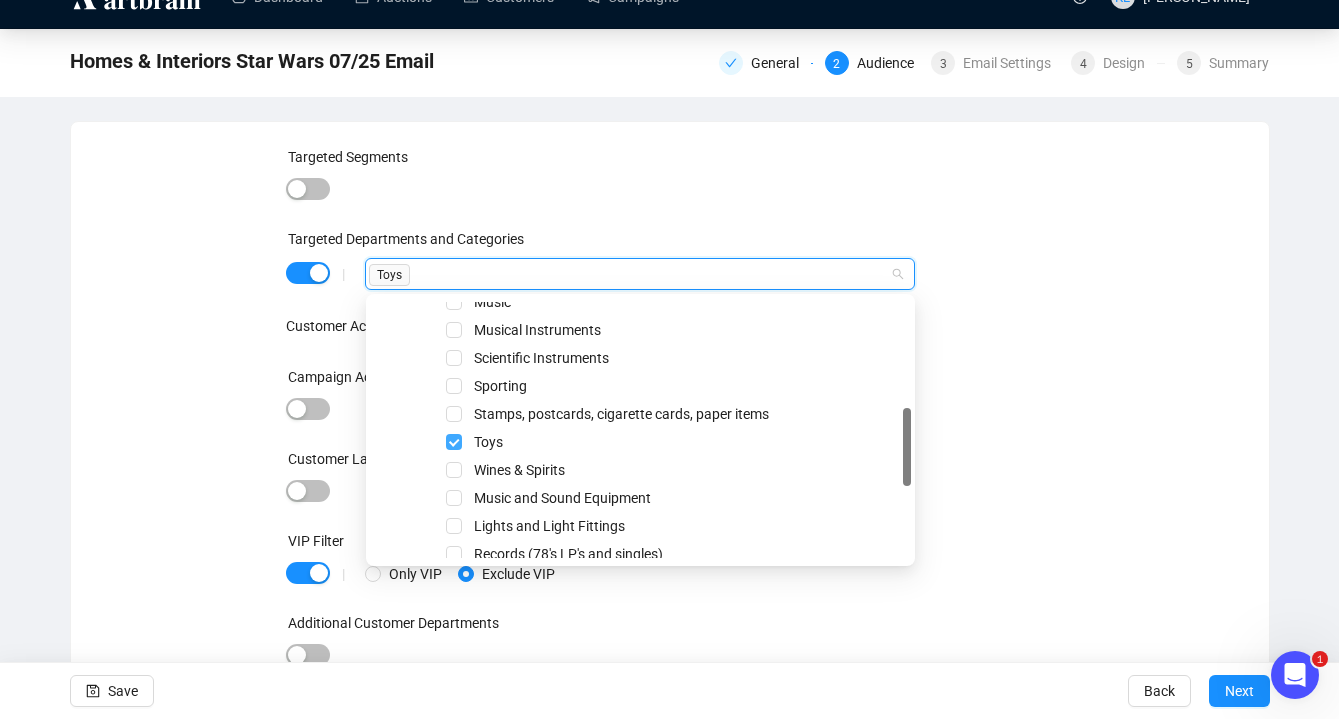 scroll, scrollTop: 35, scrollLeft: 0, axis: vertical 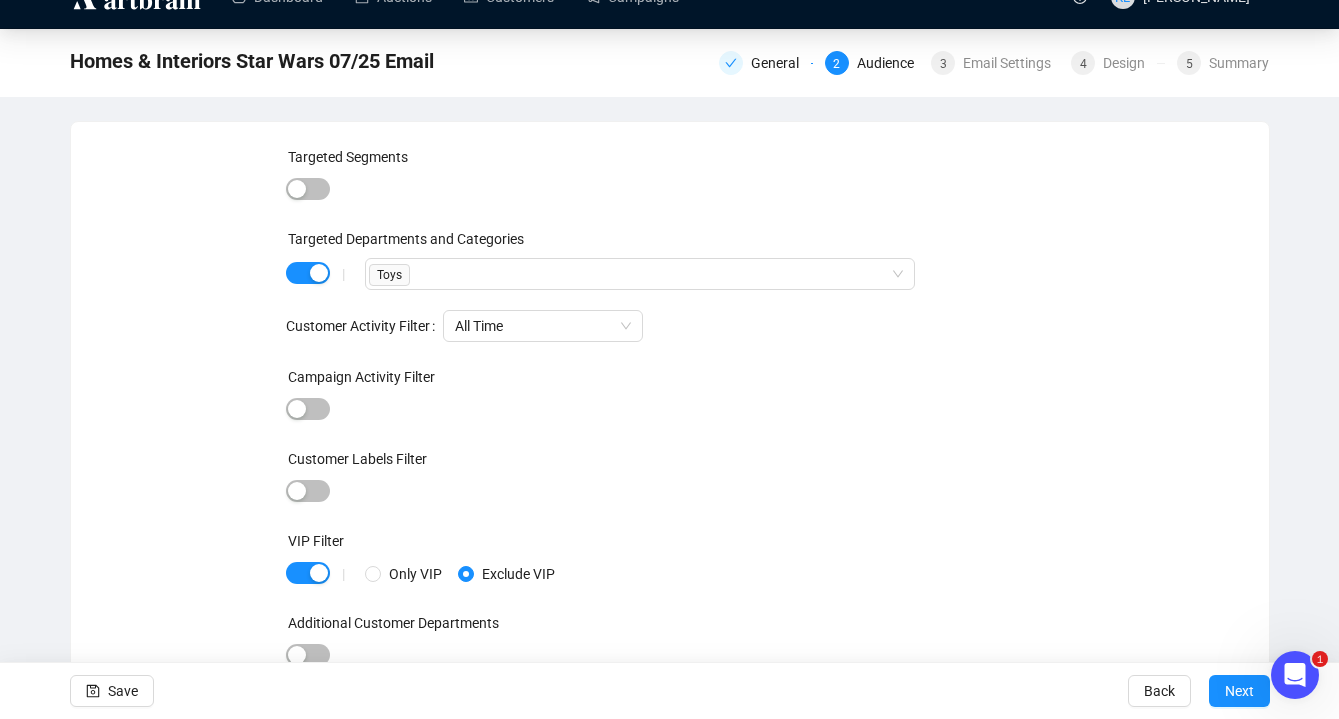 click on "Campaign Activity Filter" at bounding box center [669, 381] 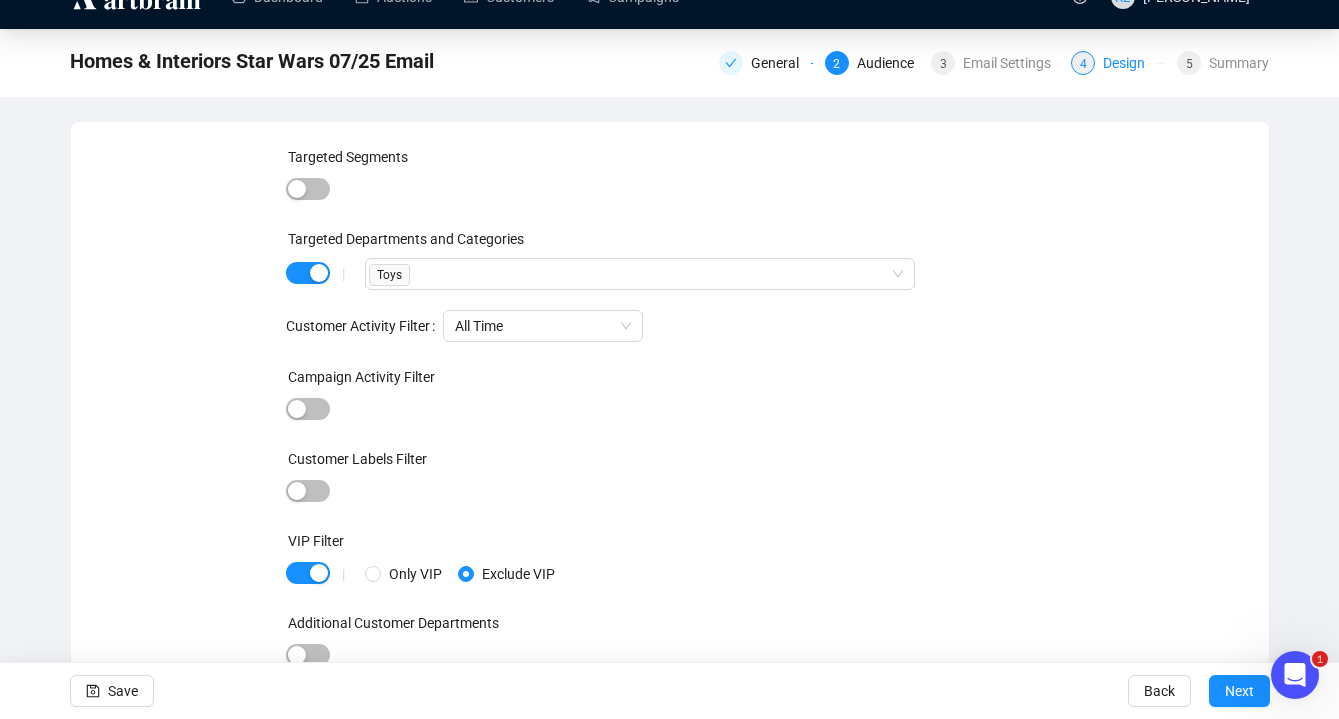 click on "Design" at bounding box center [1130, 63] 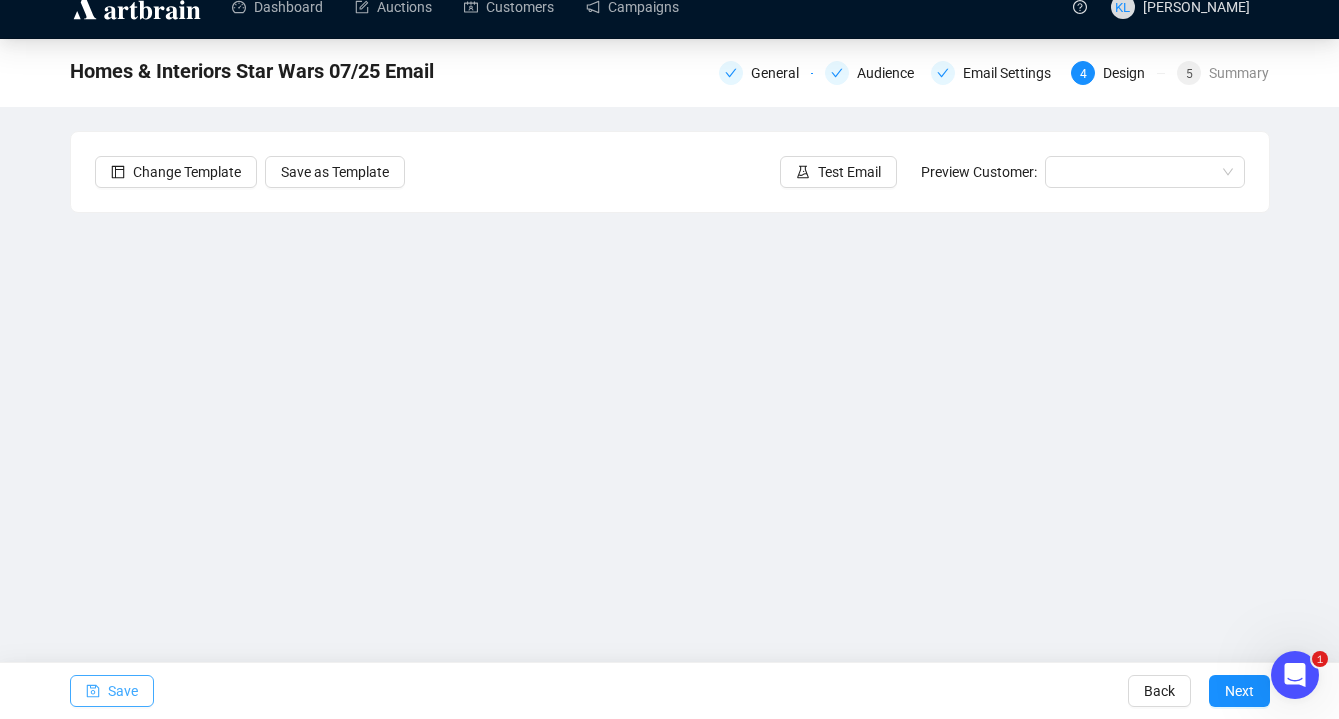 click on "Save" at bounding box center [123, 691] 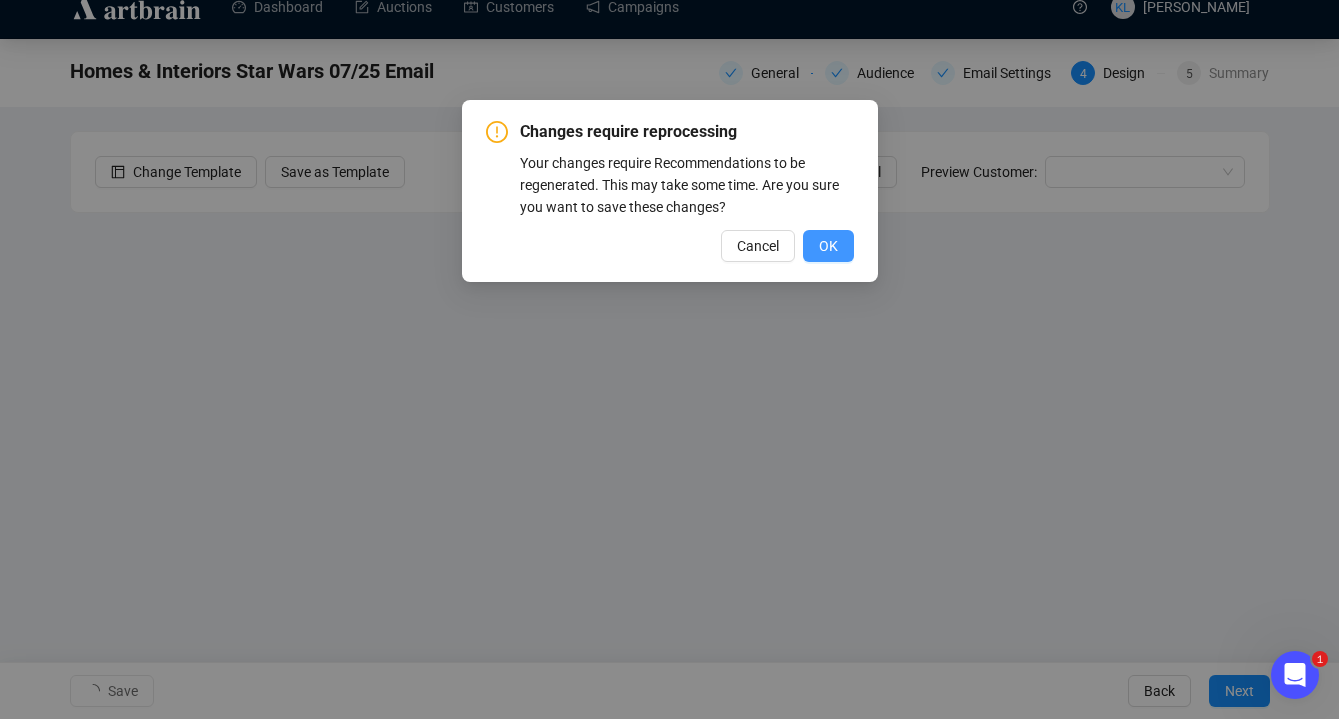 click on "OK" at bounding box center [828, 246] 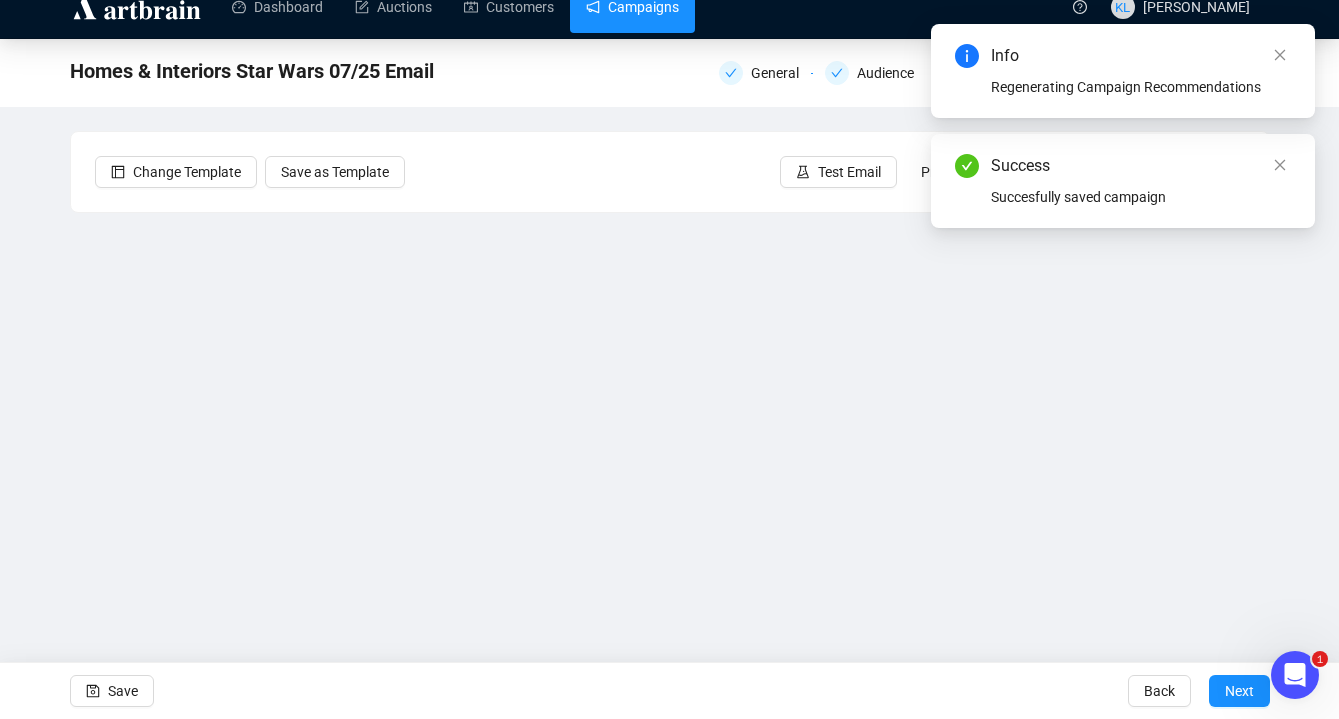 click on "Campaigns" at bounding box center (632, 7) 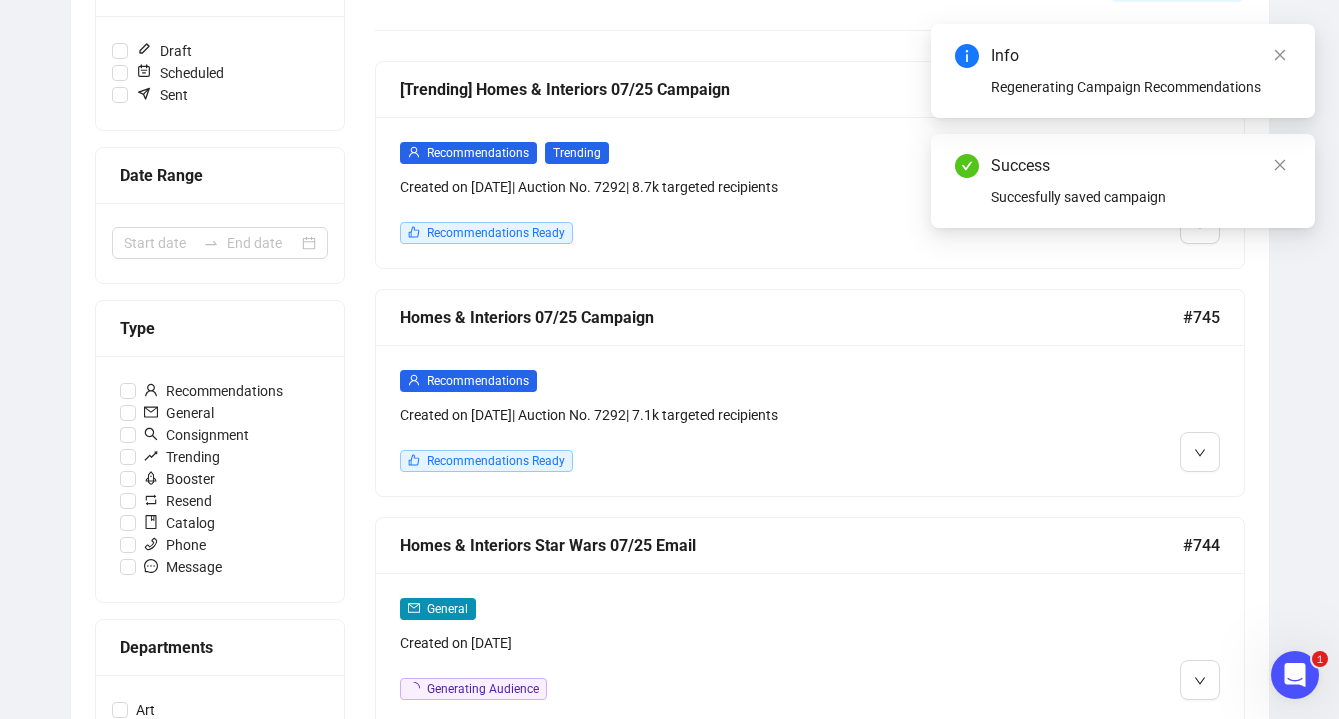 scroll, scrollTop: 307, scrollLeft: 0, axis: vertical 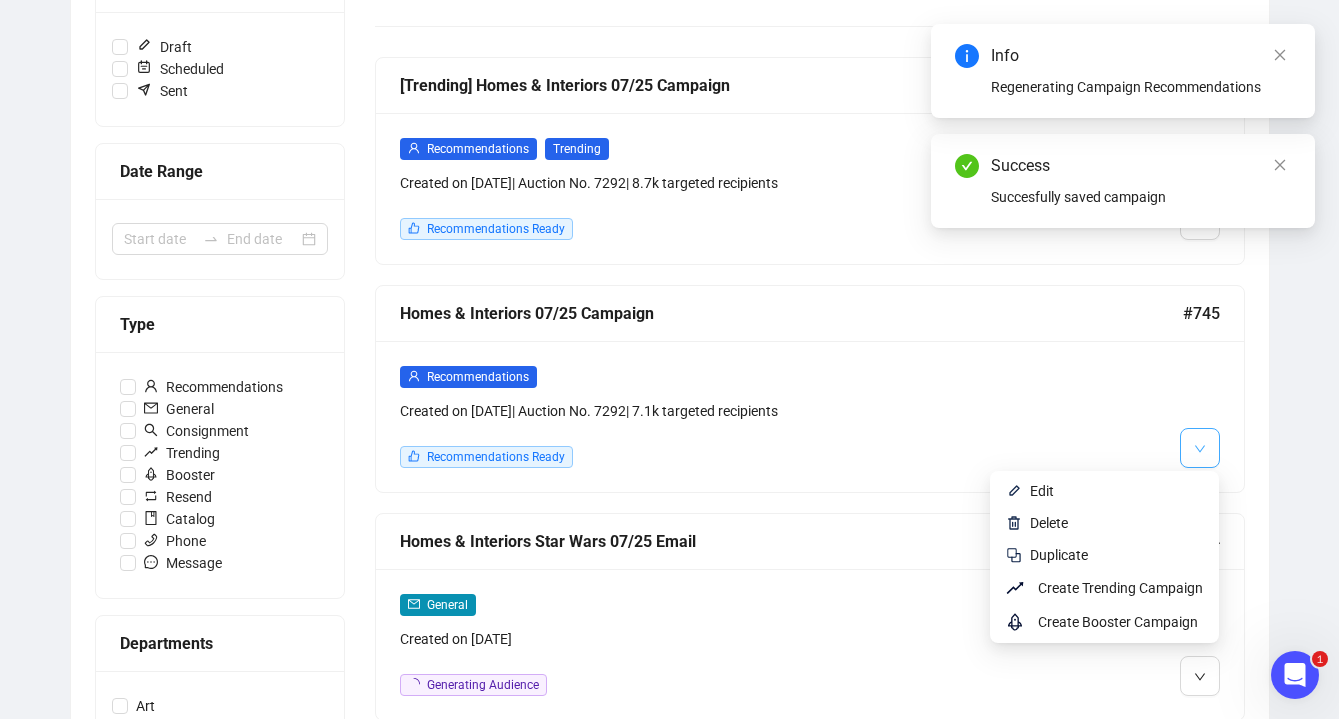 click at bounding box center [1200, 448] 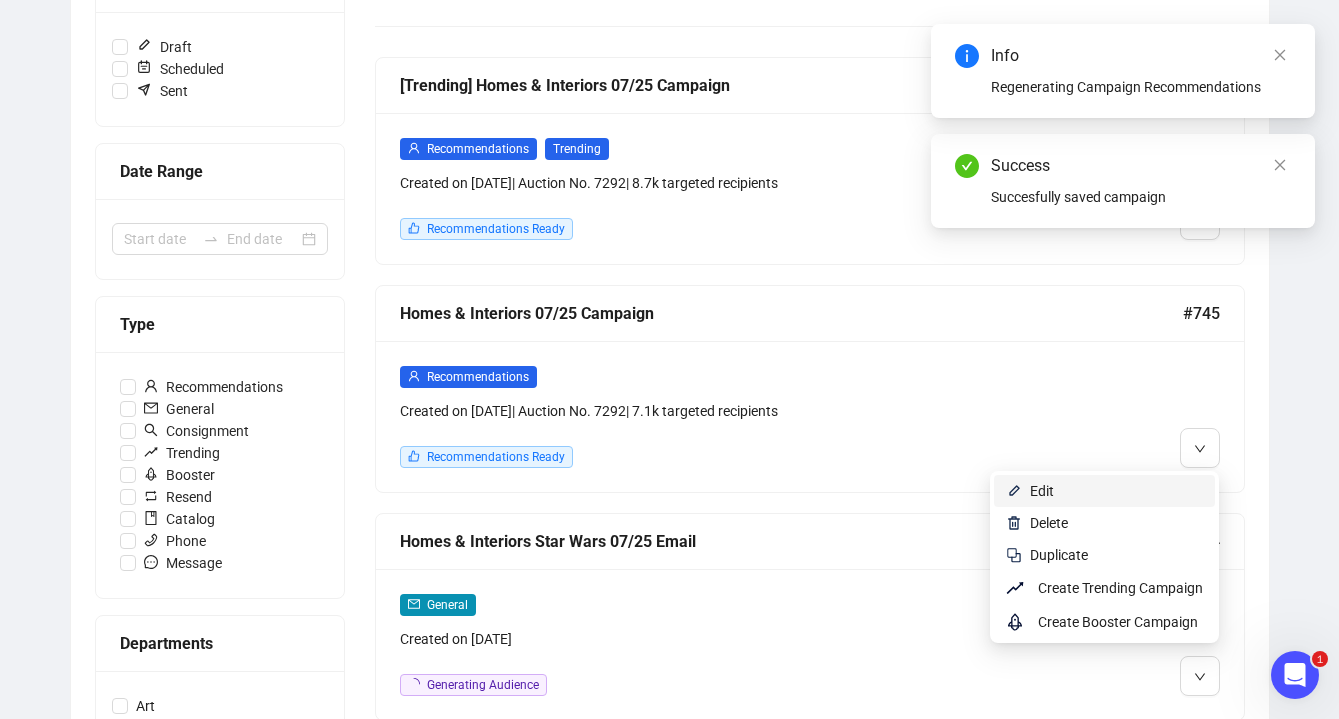 click on "Edit" at bounding box center [1116, 491] 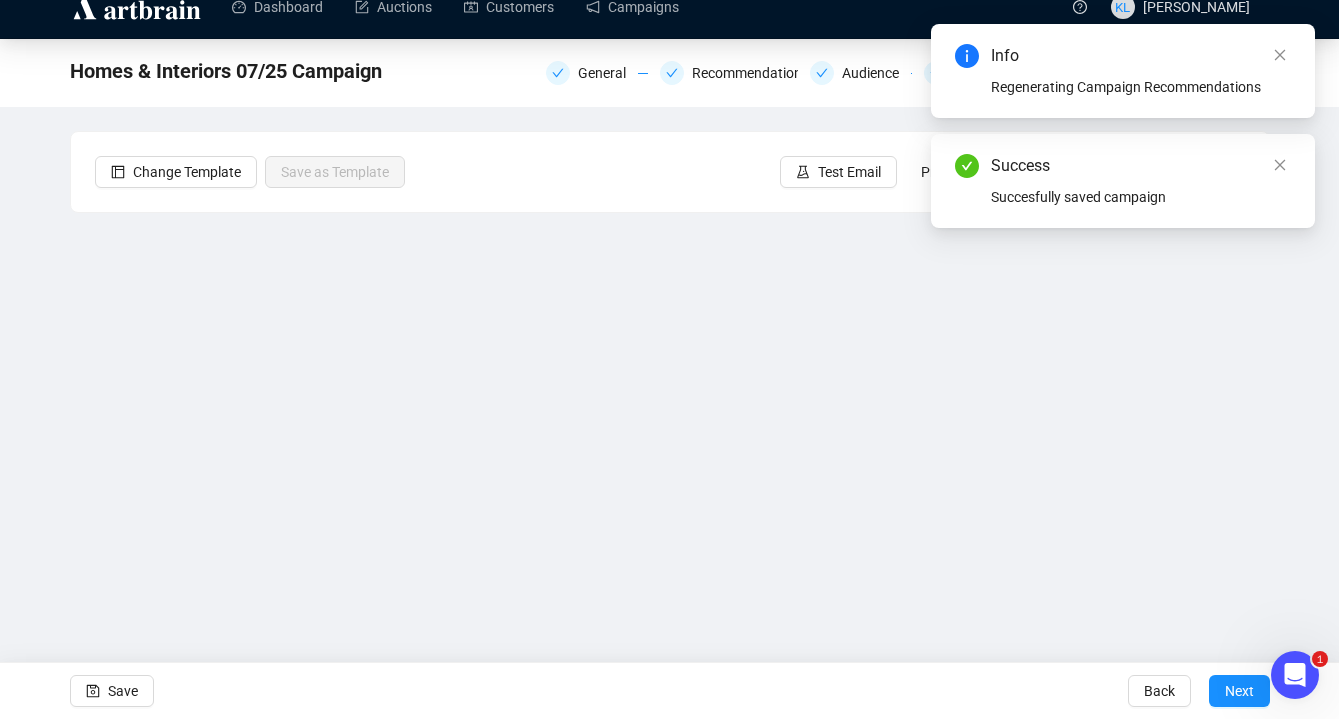 scroll, scrollTop: 25, scrollLeft: 0, axis: vertical 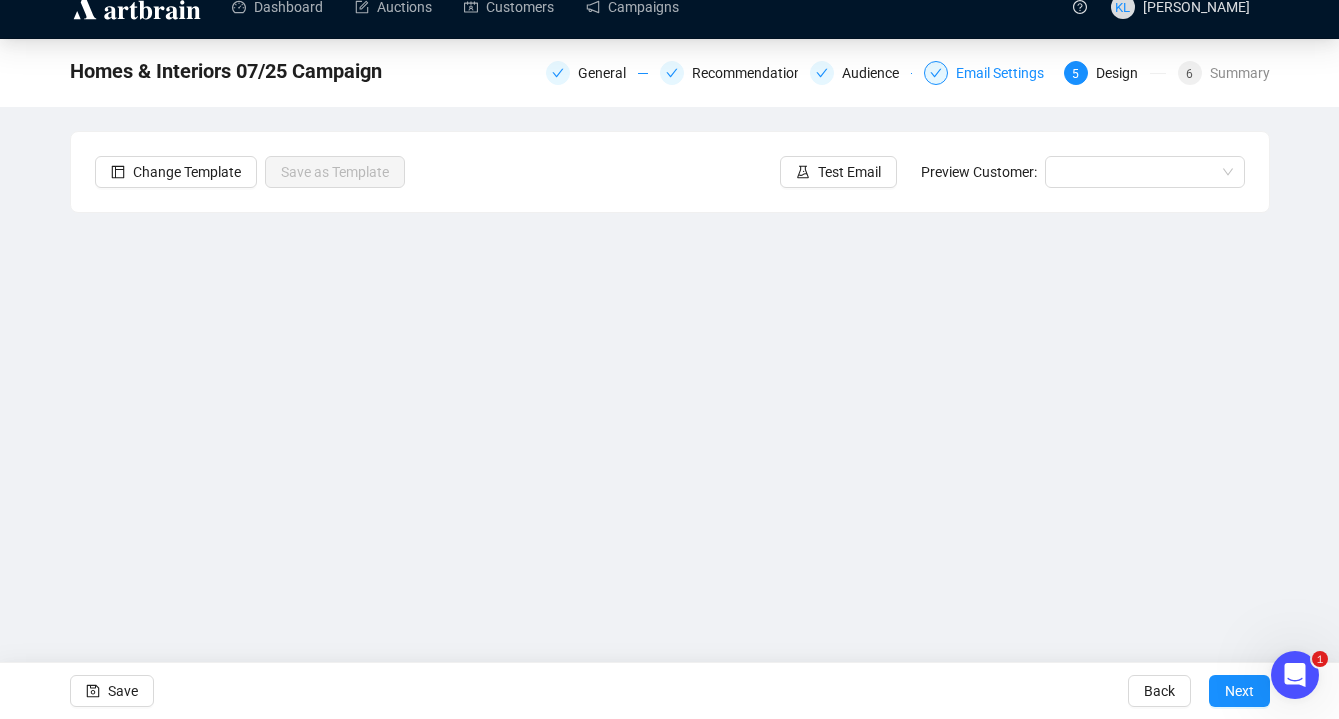 click on "Email Settings" at bounding box center (1006, 73) 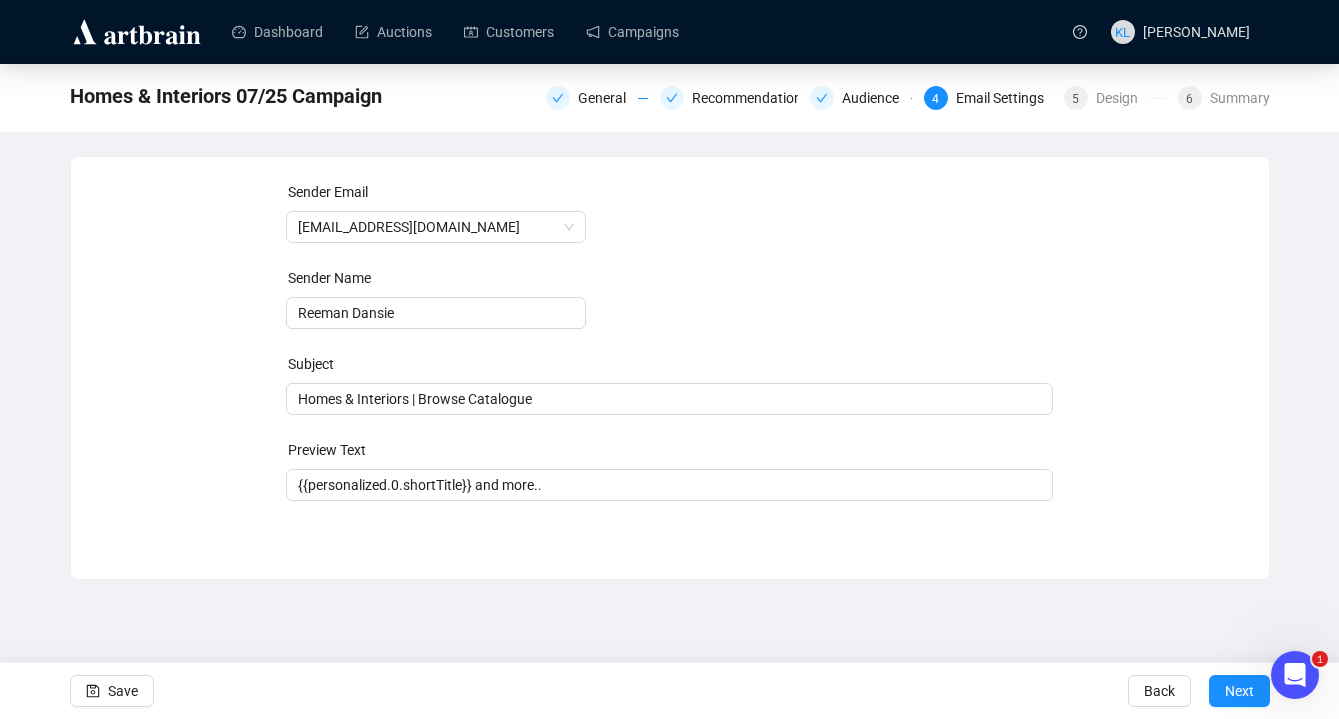 scroll, scrollTop: 0, scrollLeft: 0, axis: both 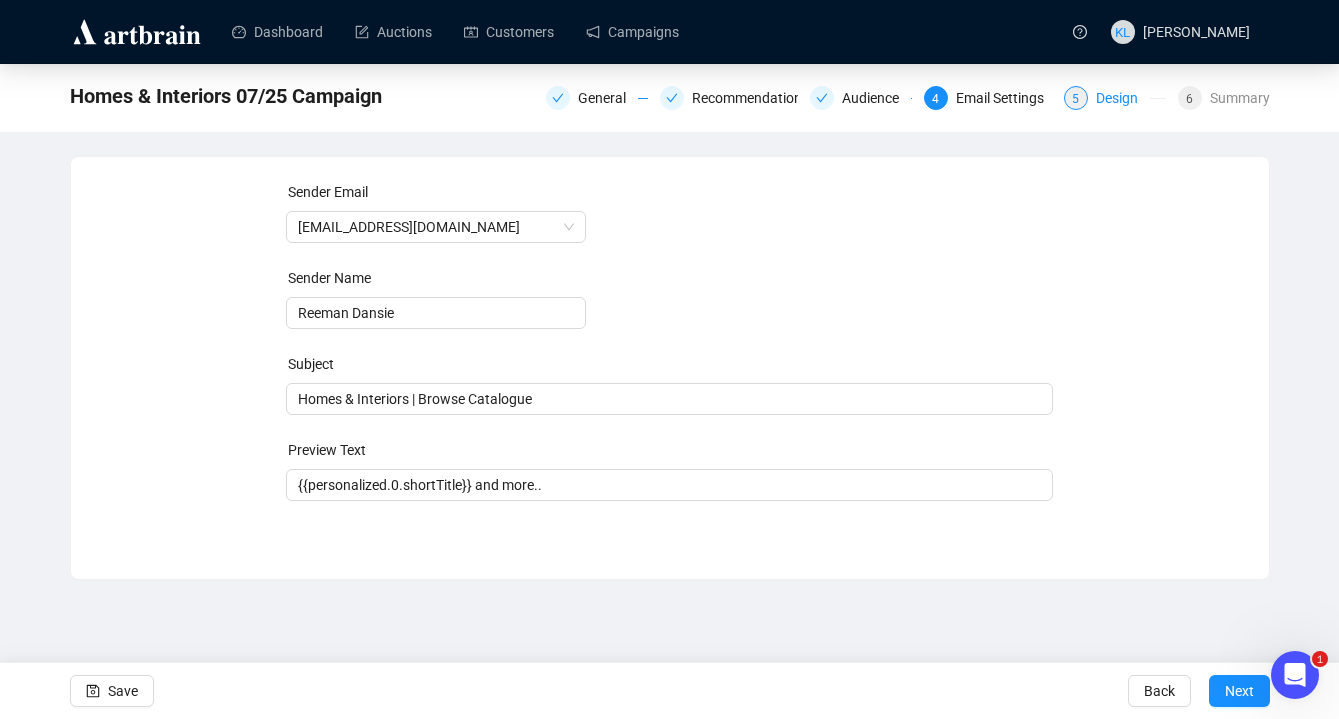 click on "5 Design" at bounding box center [1115, 98] 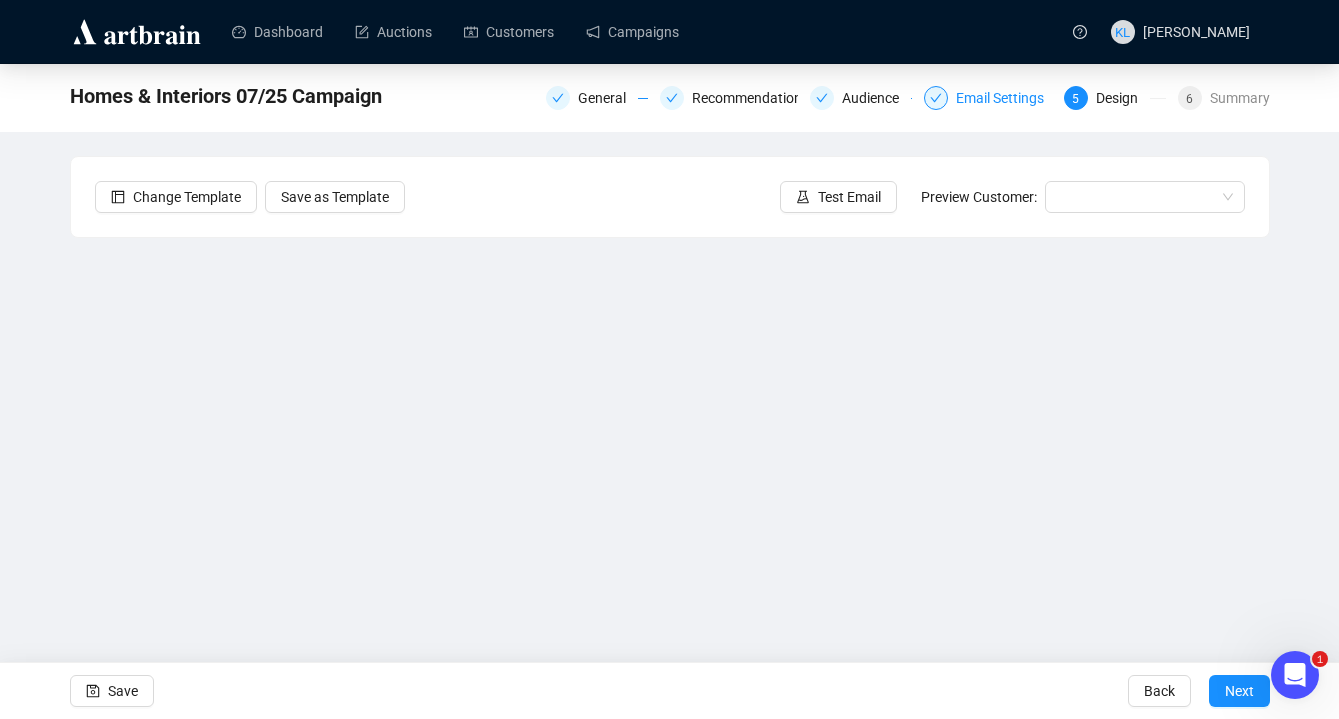 click on "Email Settings" at bounding box center (1006, 98) 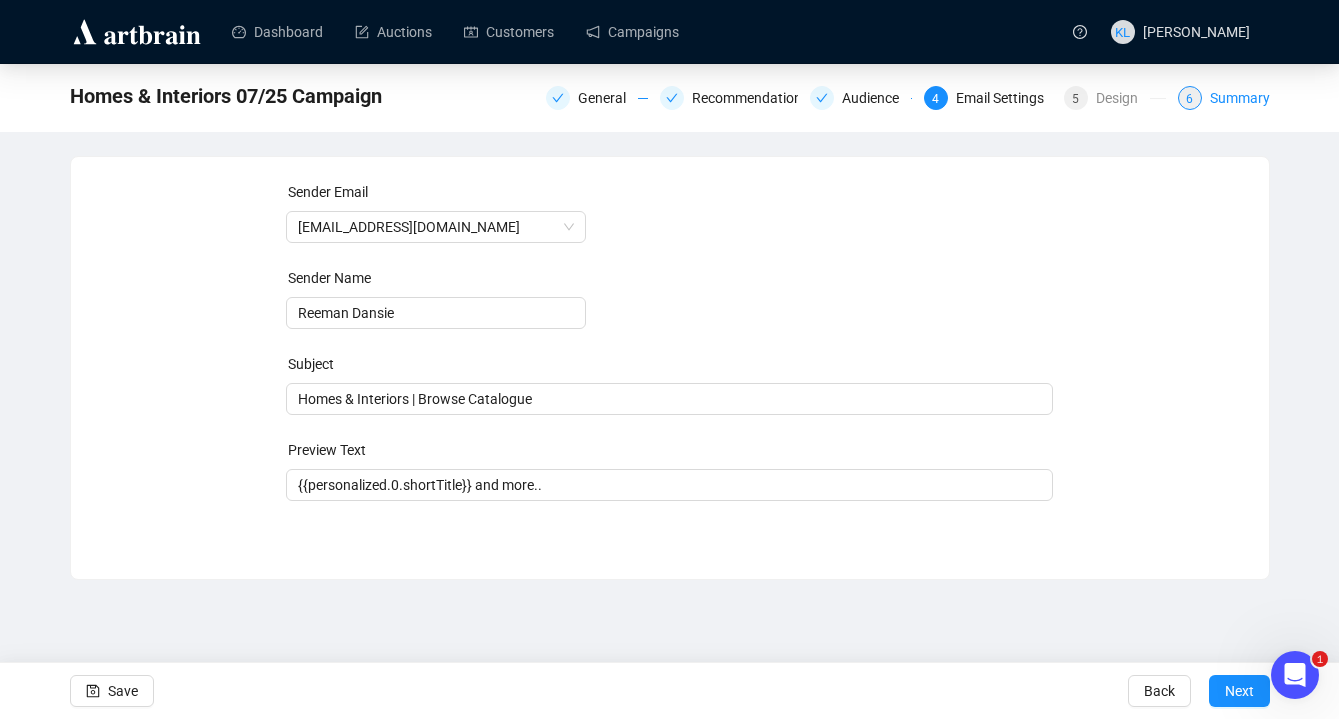 click on "6" at bounding box center [1190, 98] 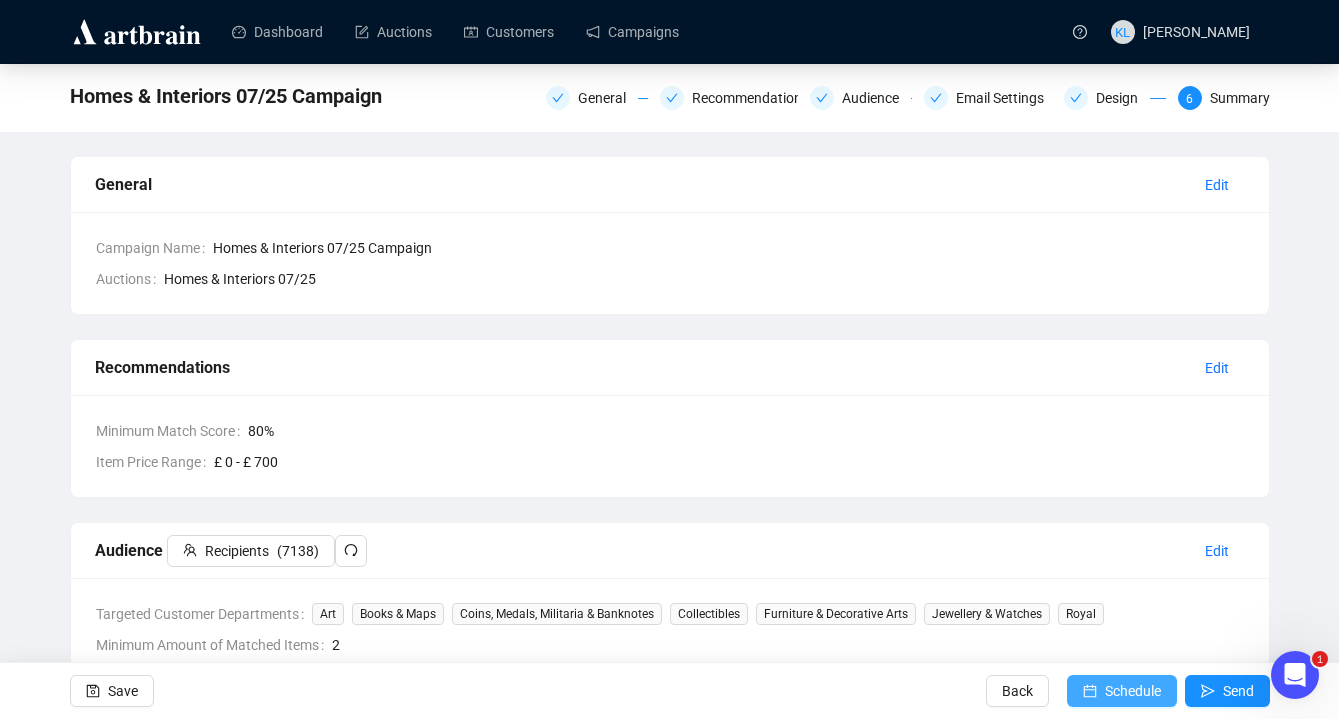 click on "Schedule" at bounding box center (1133, 691) 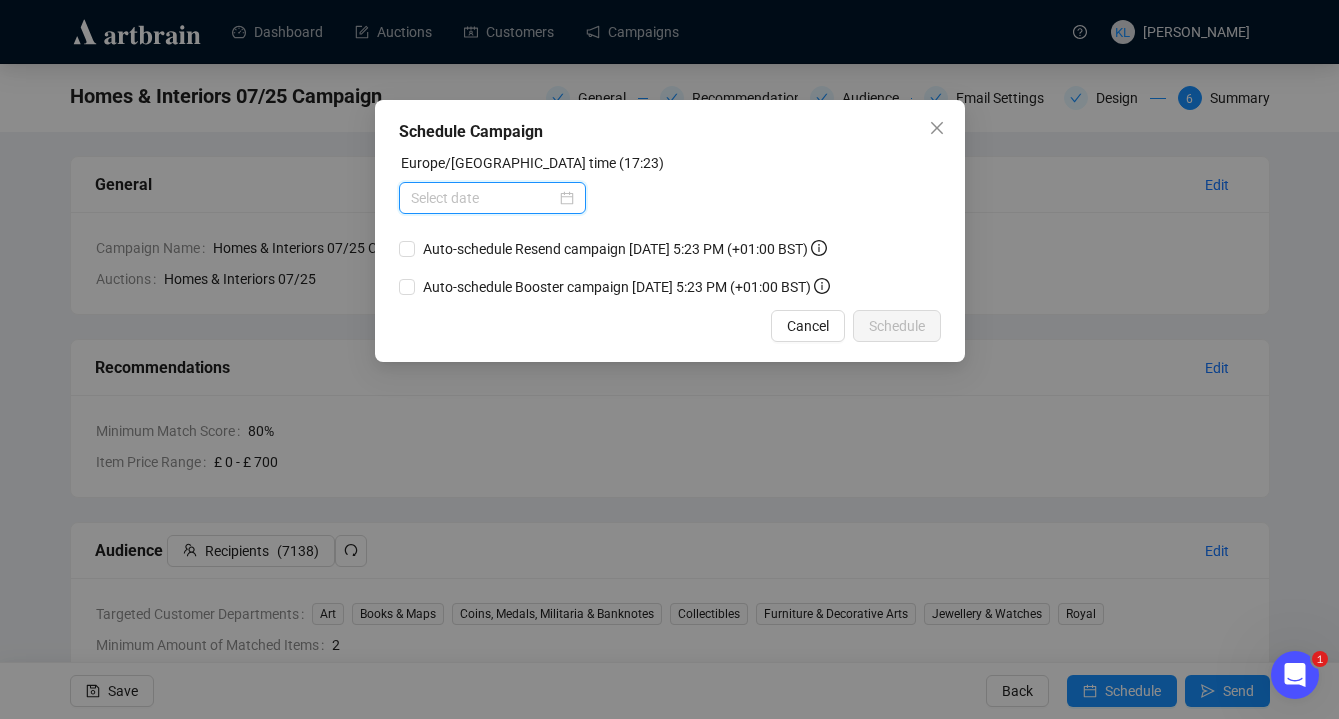 click at bounding box center [483, 198] 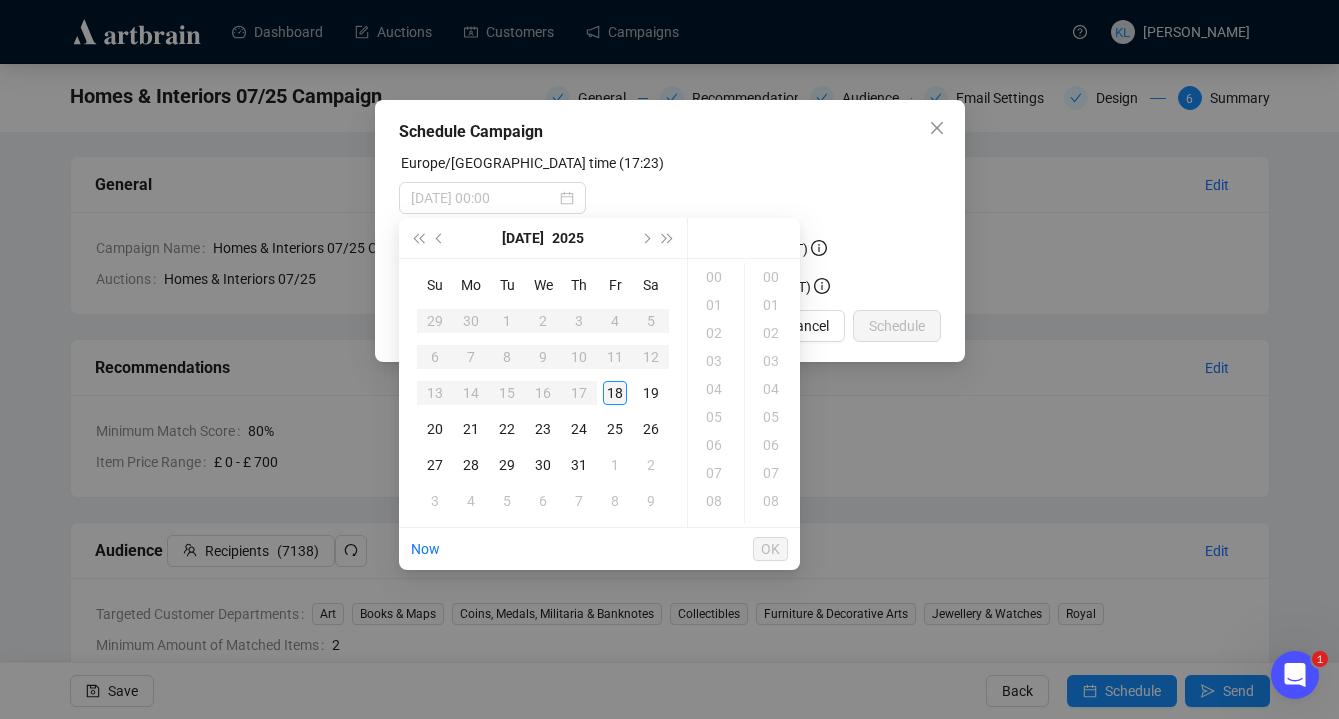 click on "18" at bounding box center [615, 393] 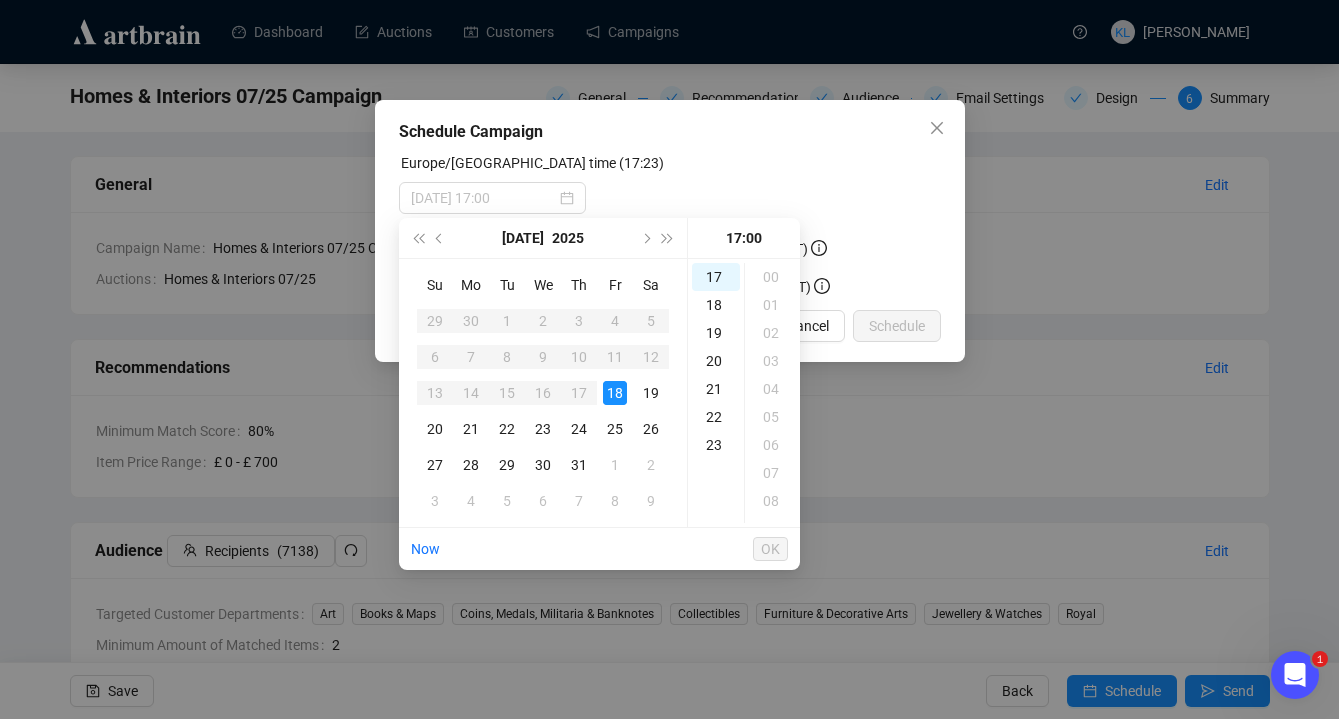 scroll, scrollTop: 476, scrollLeft: 0, axis: vertical 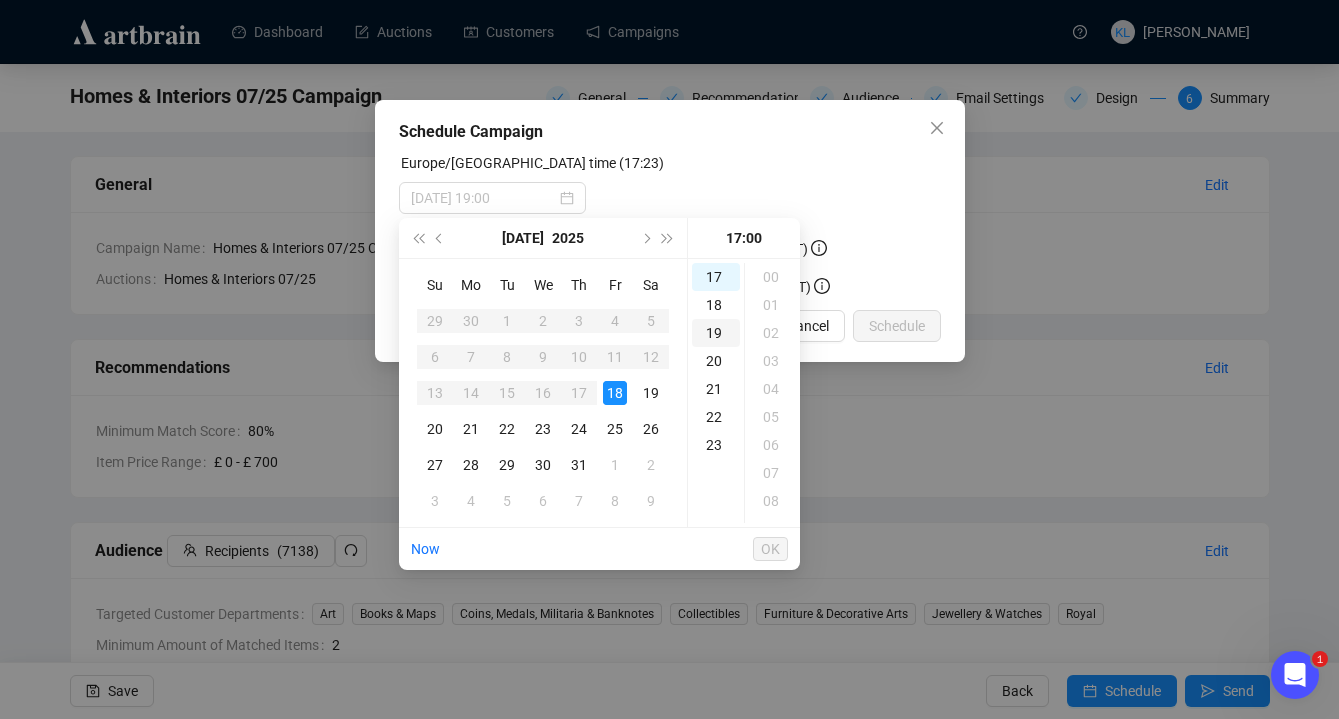 click on "19" at bounding box center [716, 333] 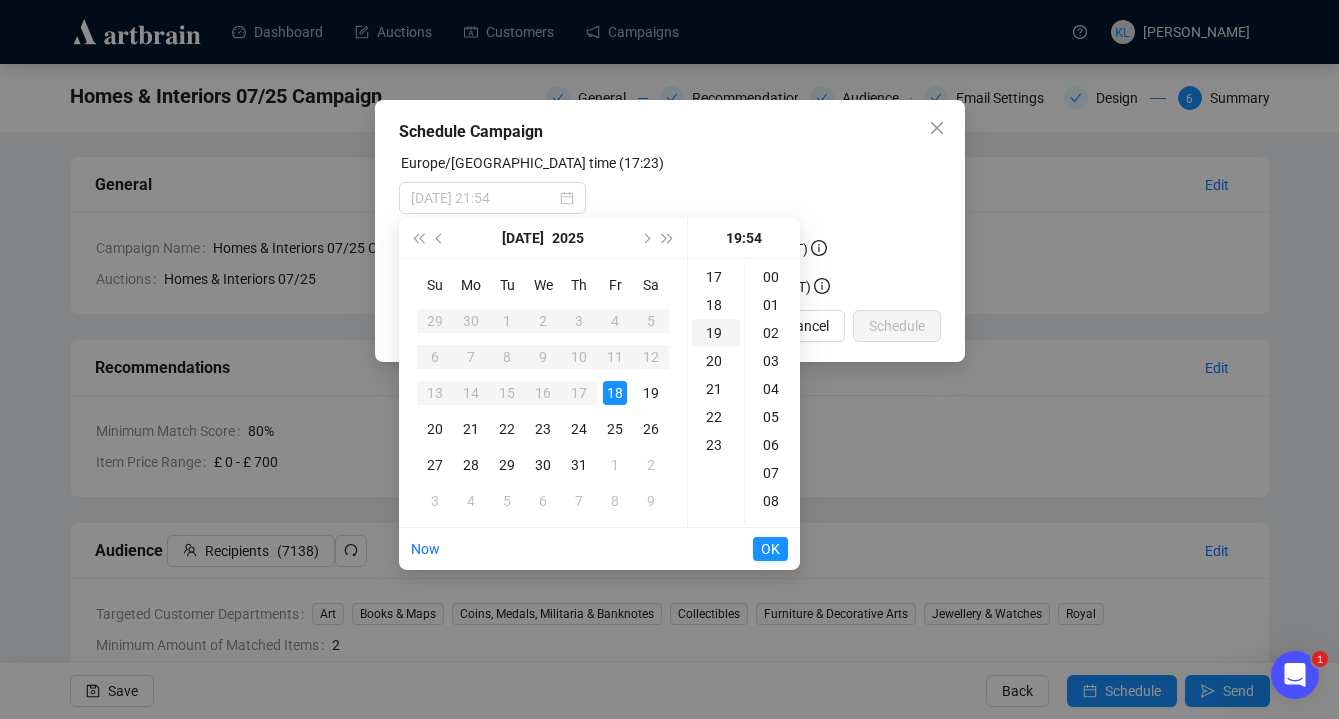scroll, scrollTop: 532, scrollLeft: 0, axis: vertical 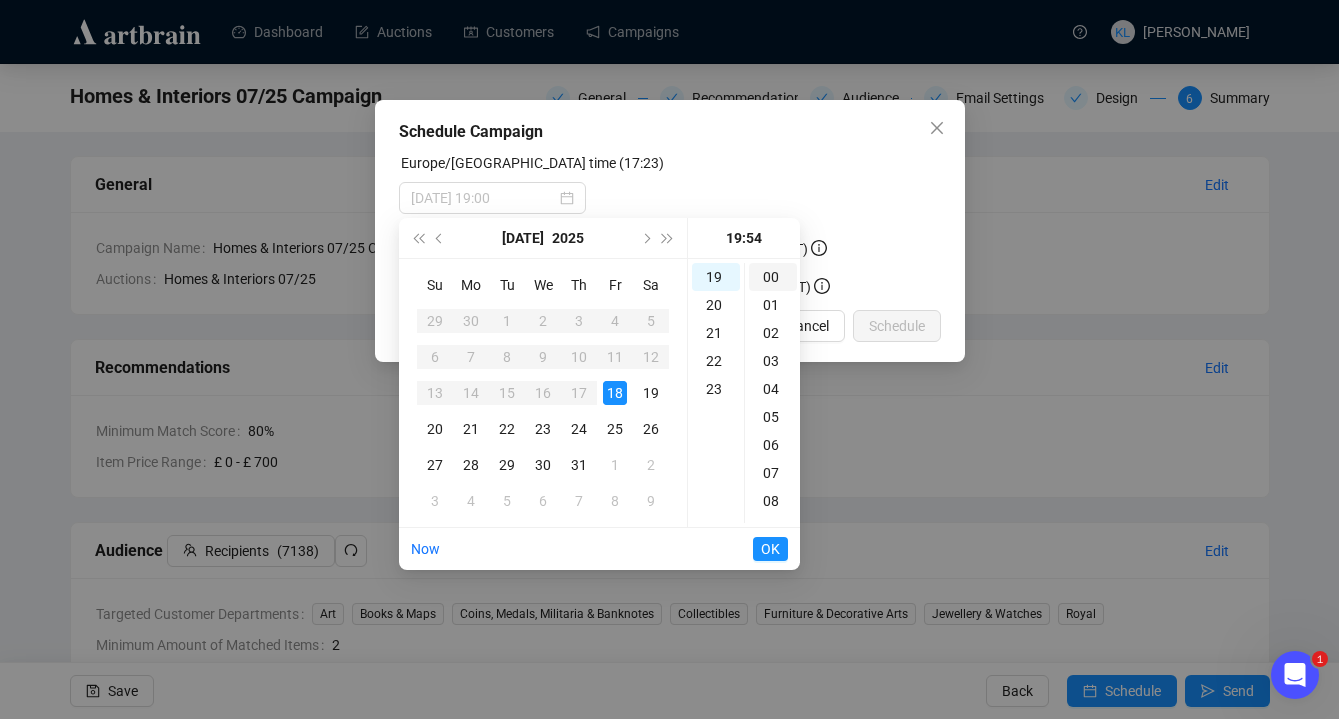 click on "00" at bounding box center (773, 277) 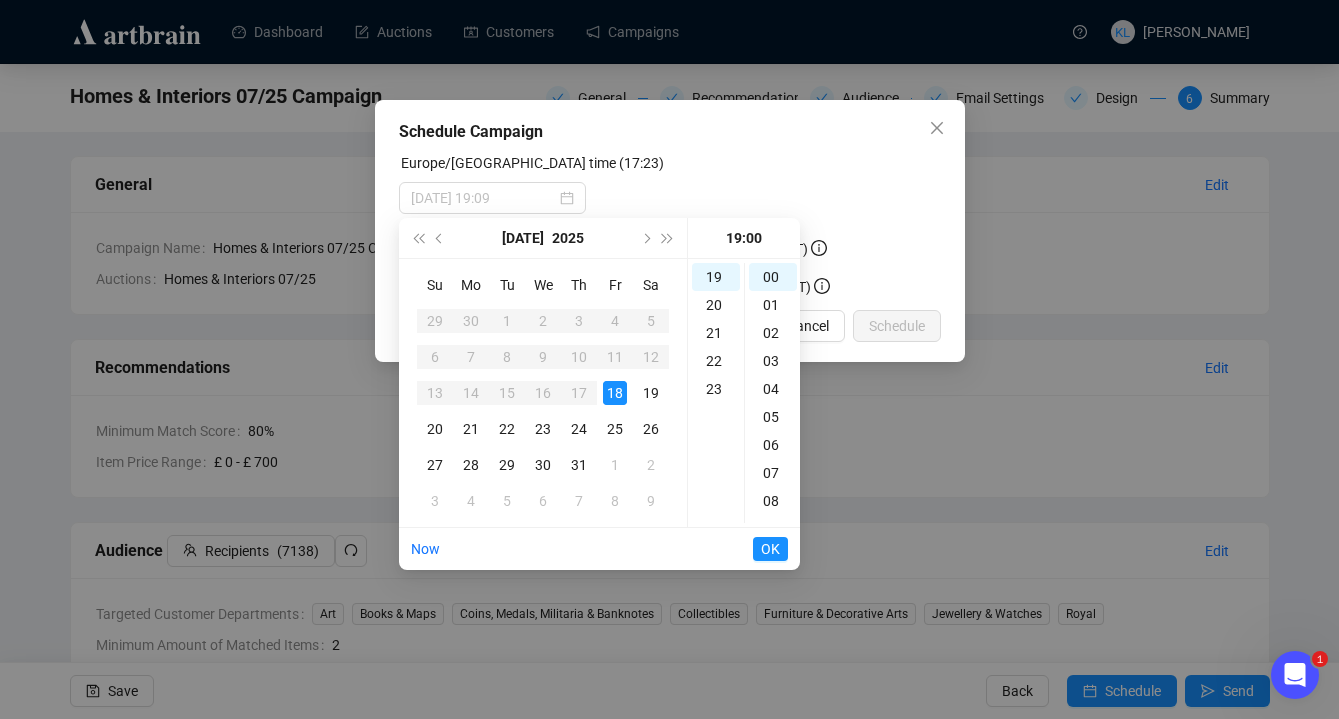 type on "2025-07-18 19:00" 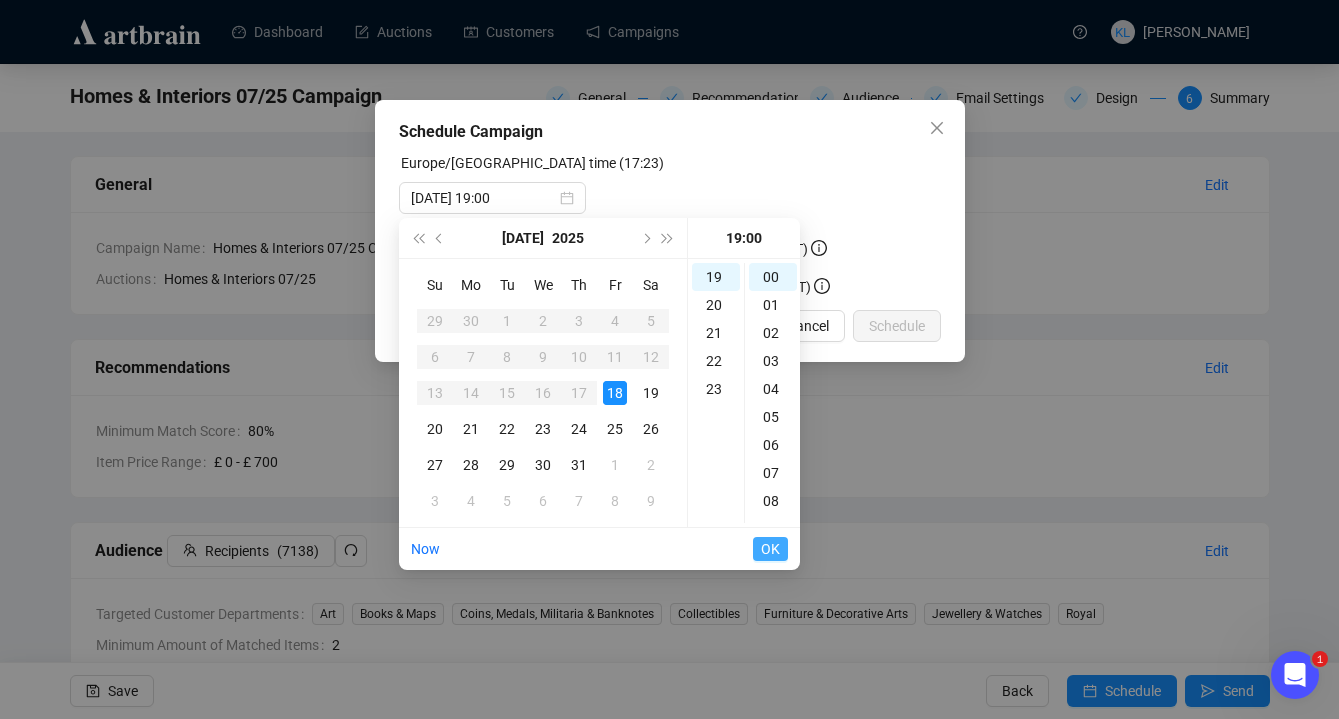 click on "OK" at bounding box center [770, 549] 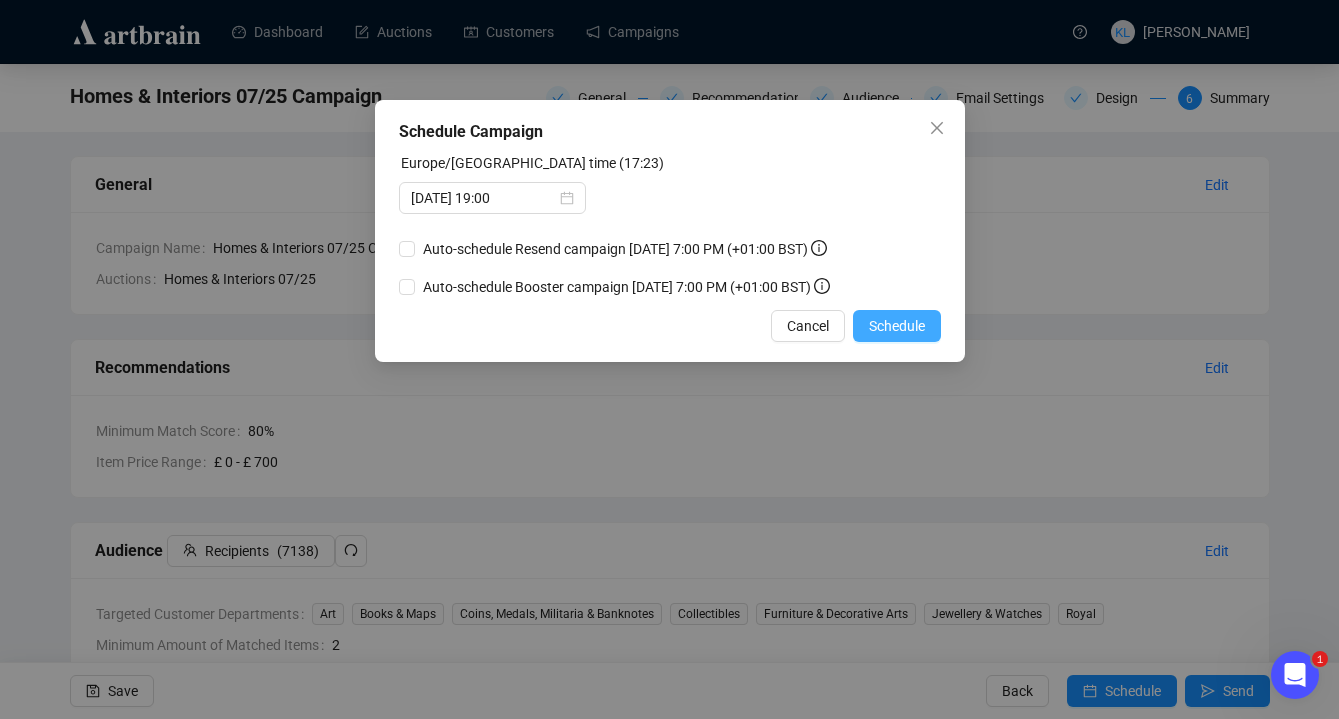 click on "Schedule" at bounding box center (897, 326) 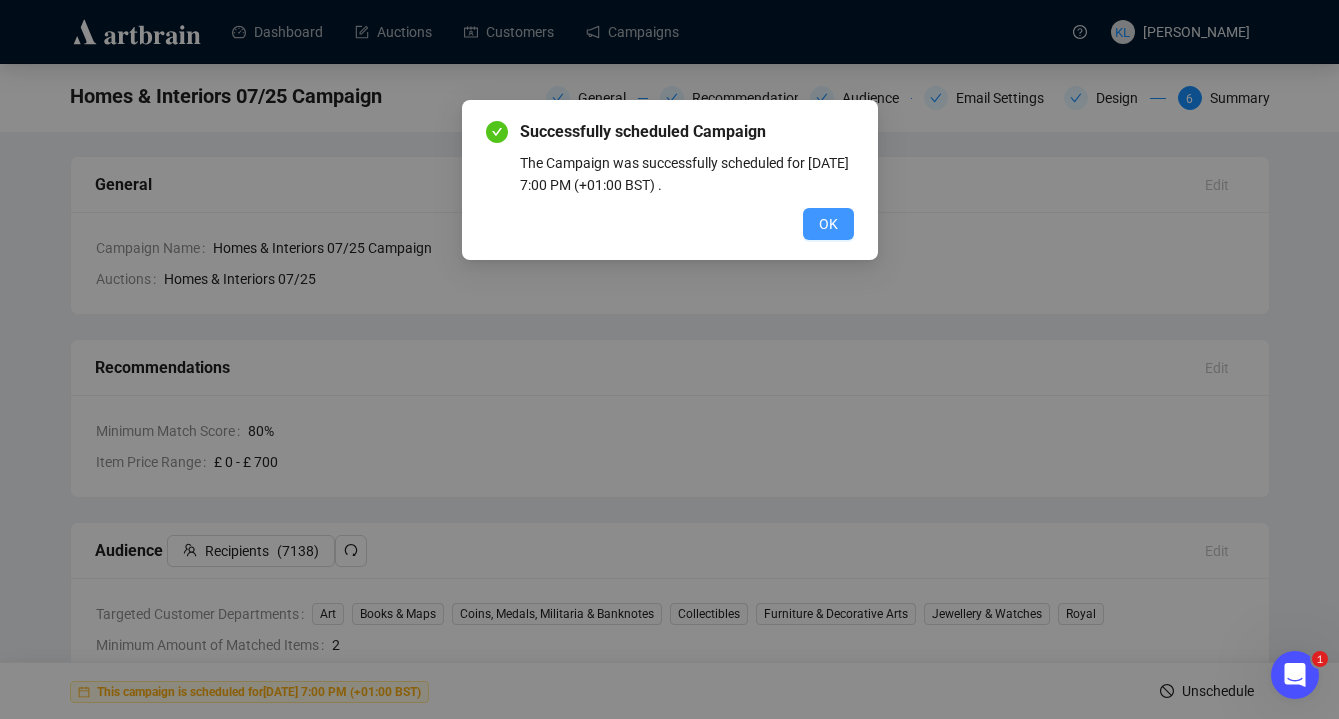click on "OK" at bounding box center (828, 224) 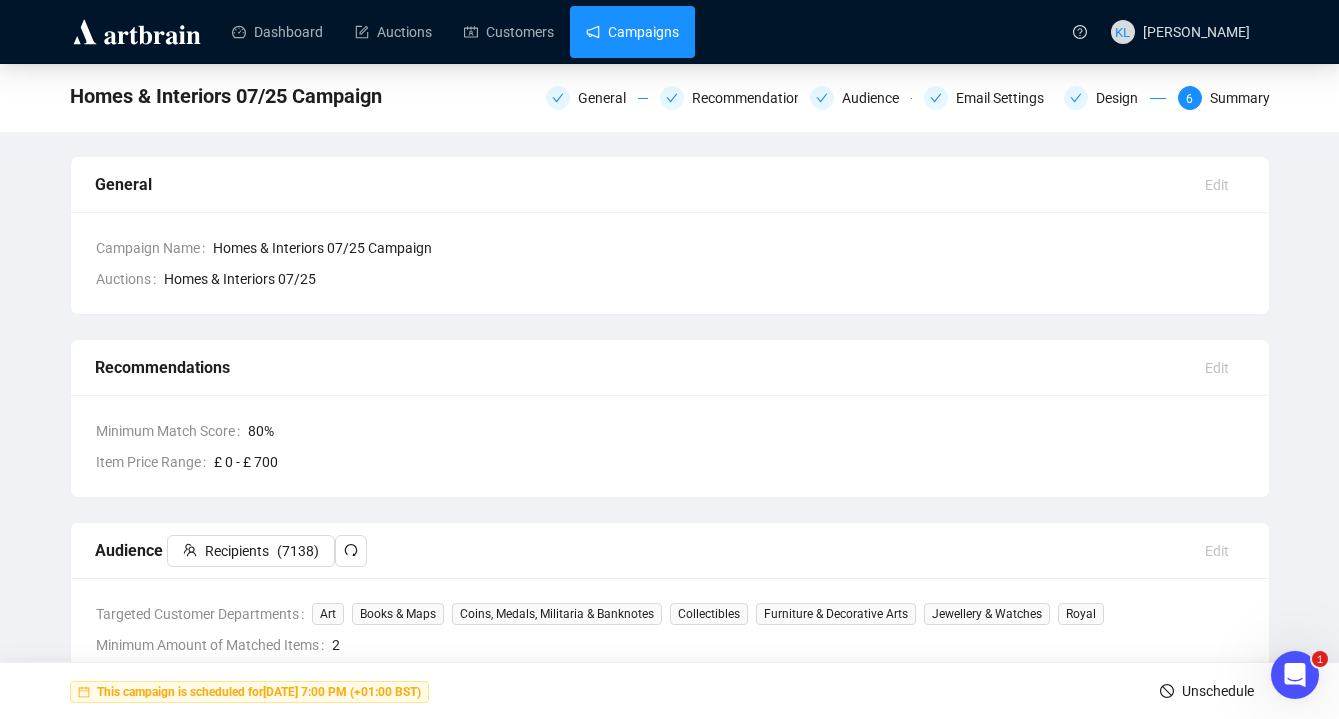 click on "Campaigns" at bounding box center [632, 32] 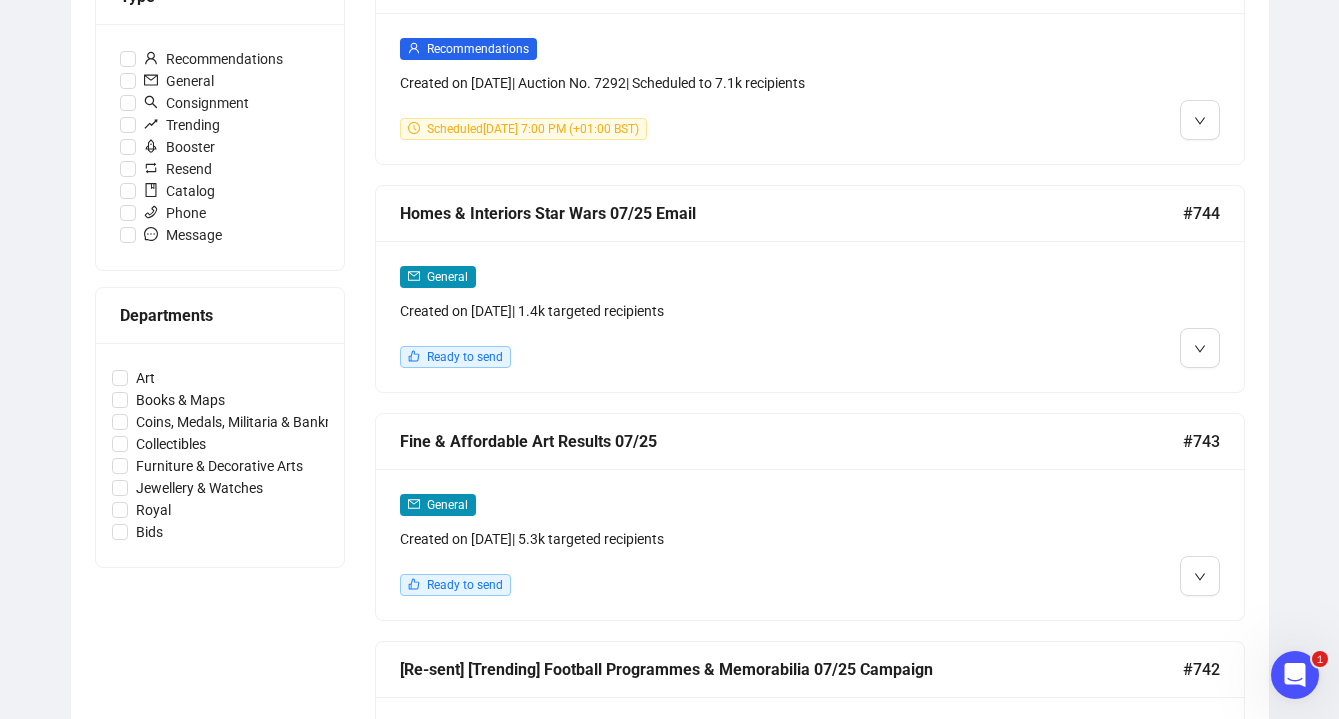 scroll, scrollTop: 636, scrollLeft: 0, axis: vertical 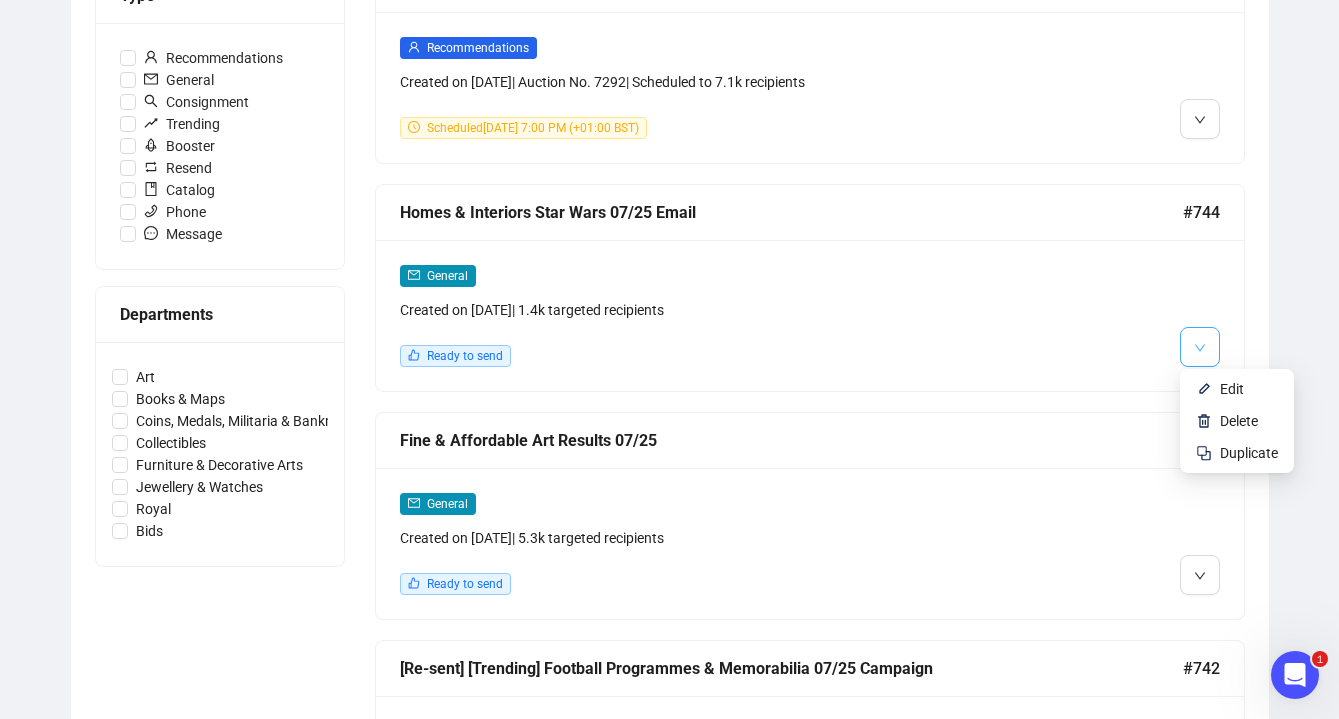 click 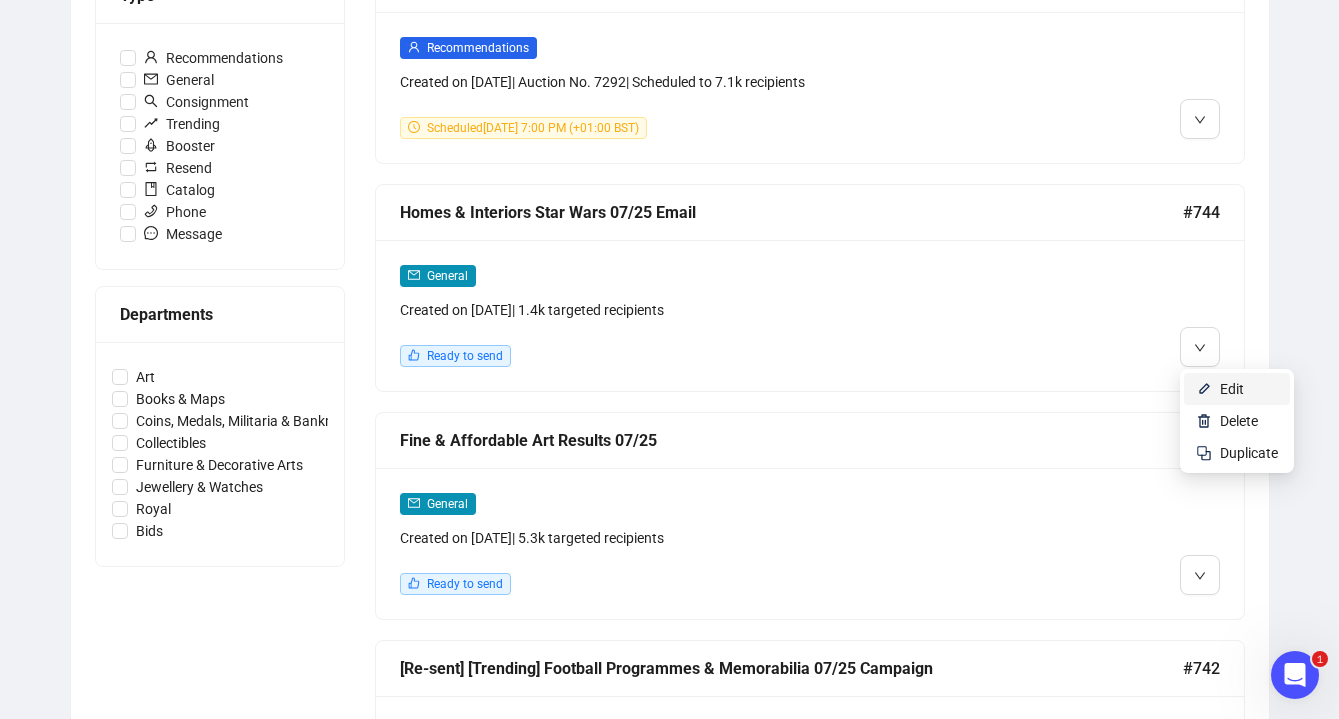 click at bounding box center [1204, 389] 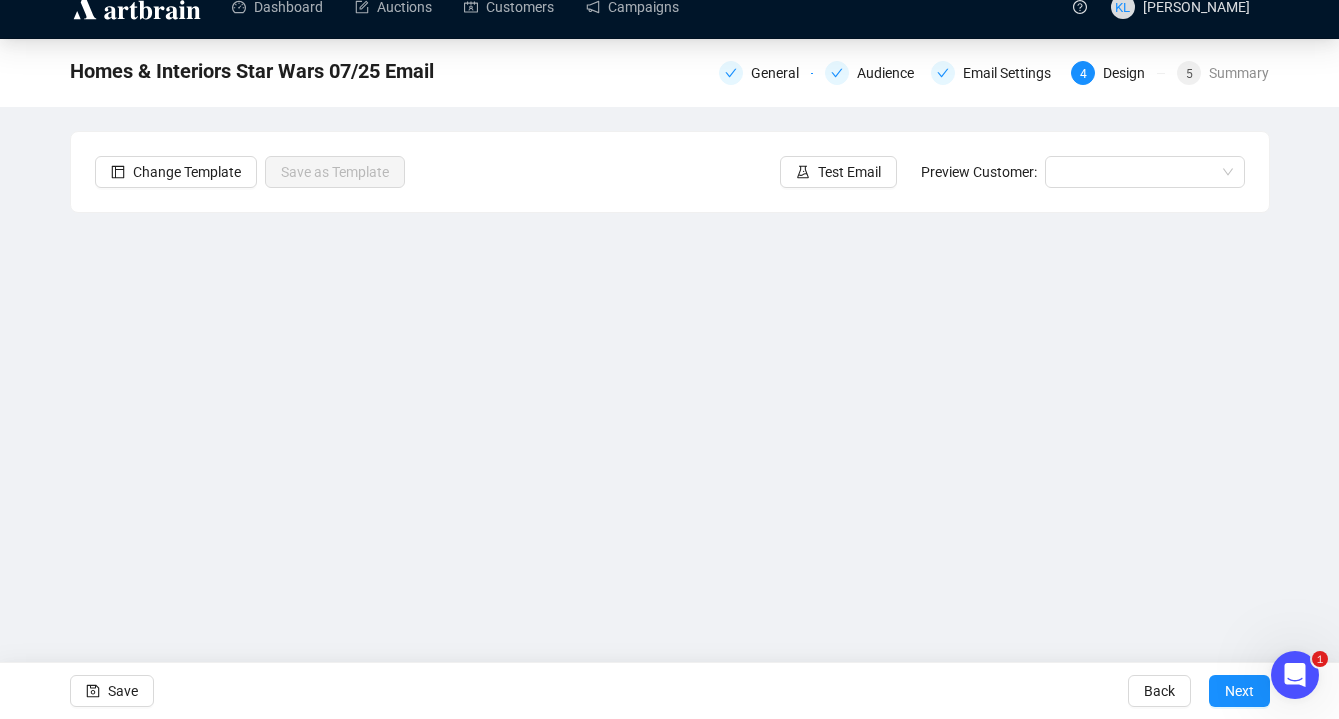 scroll, scrollTop: 25, scrollLeft: 0, axis: vertical 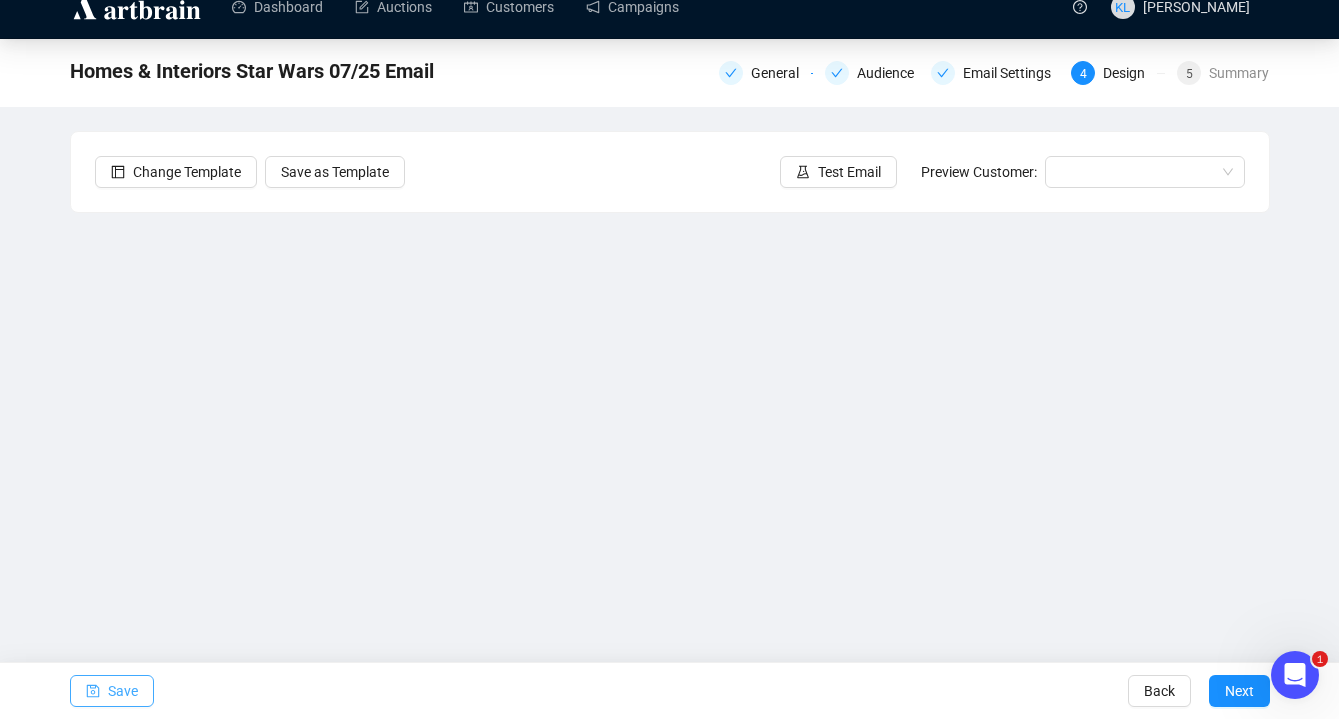 click on "Save" at bounding box center (112, 691) 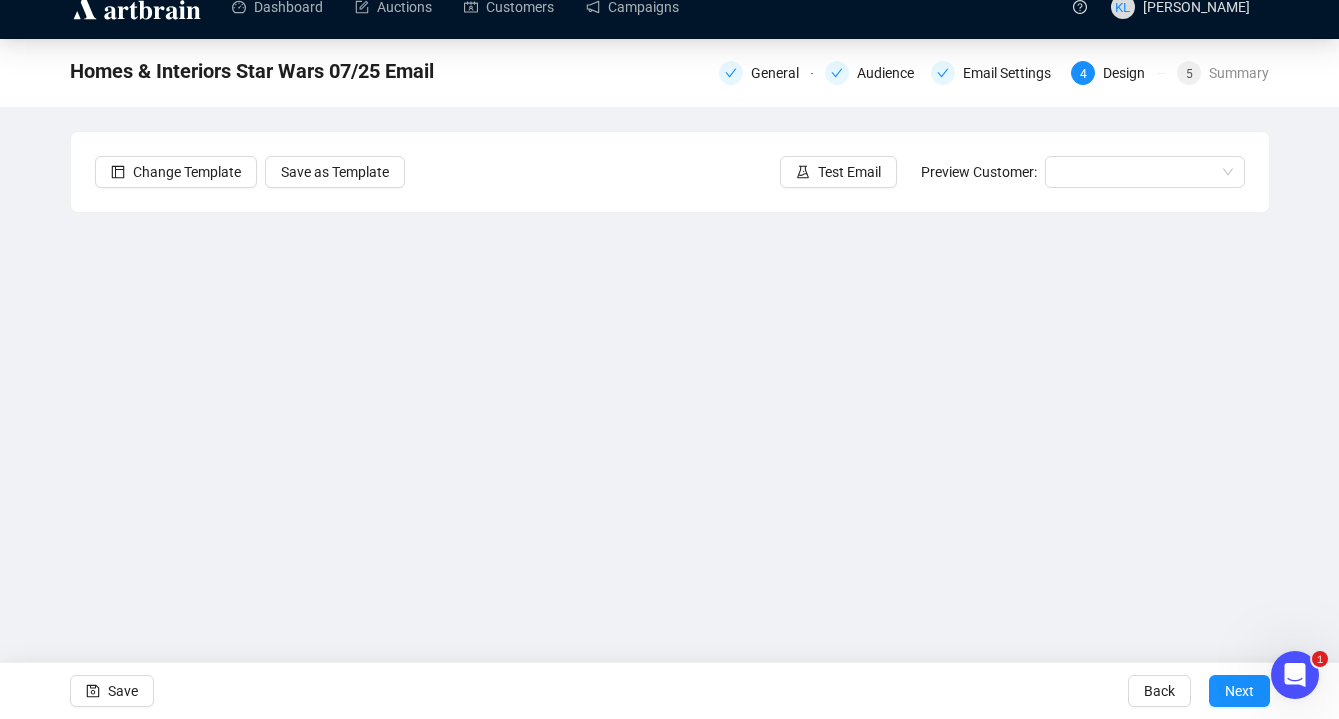 scroll, scrollTop: 0, scrollLeft: 0, axis: both 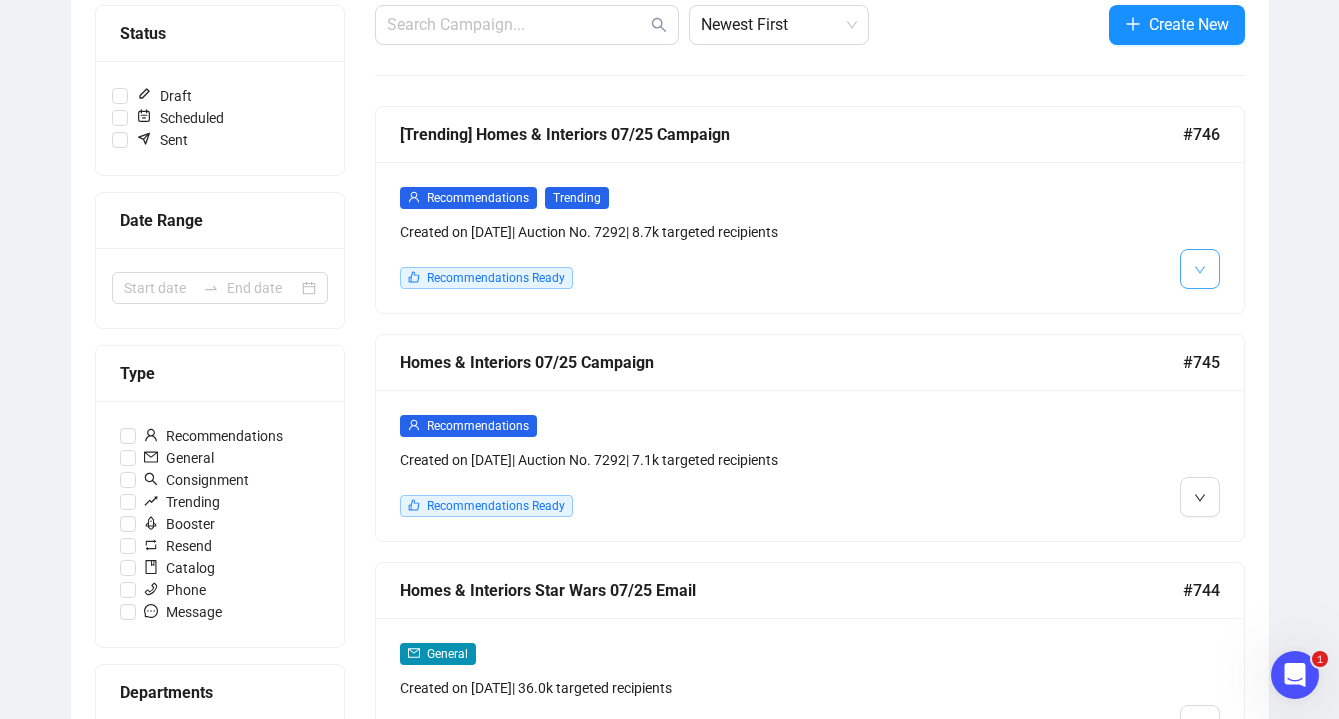 click at bounding box center [1200, 268] 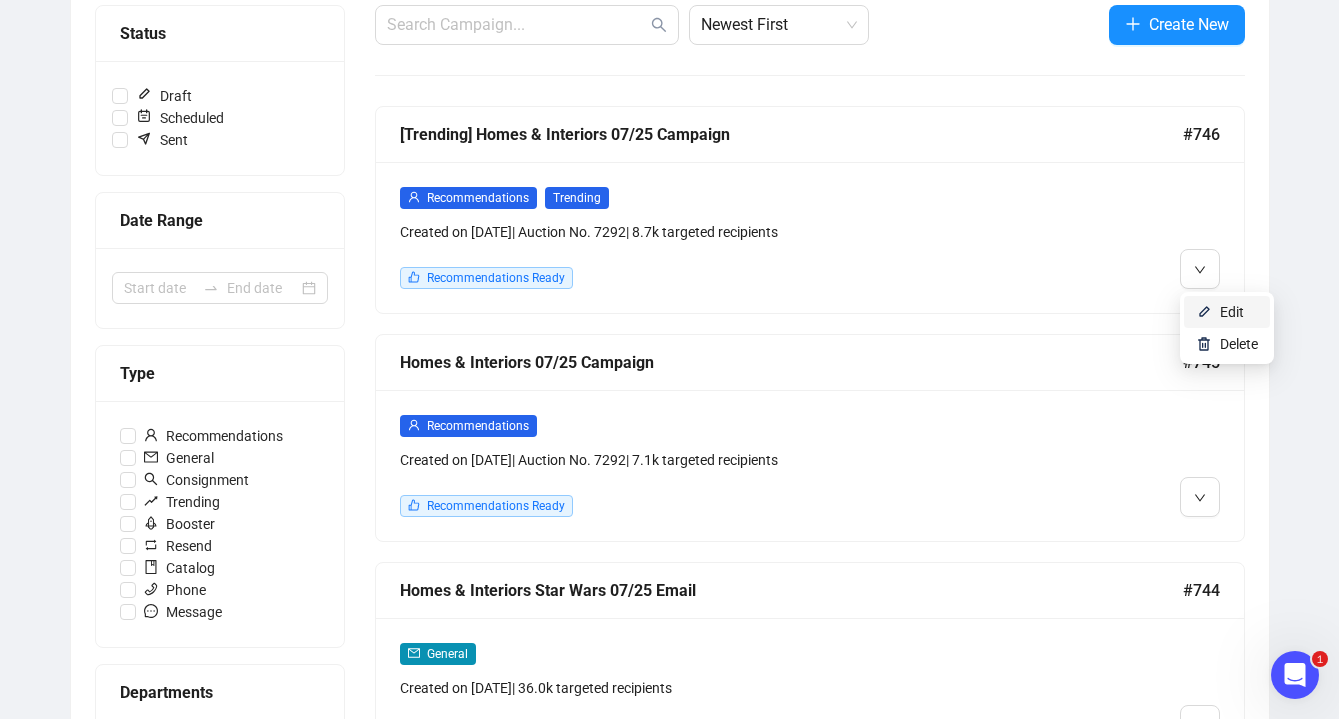 click on "Edit" at bounding box center (1227, 312) 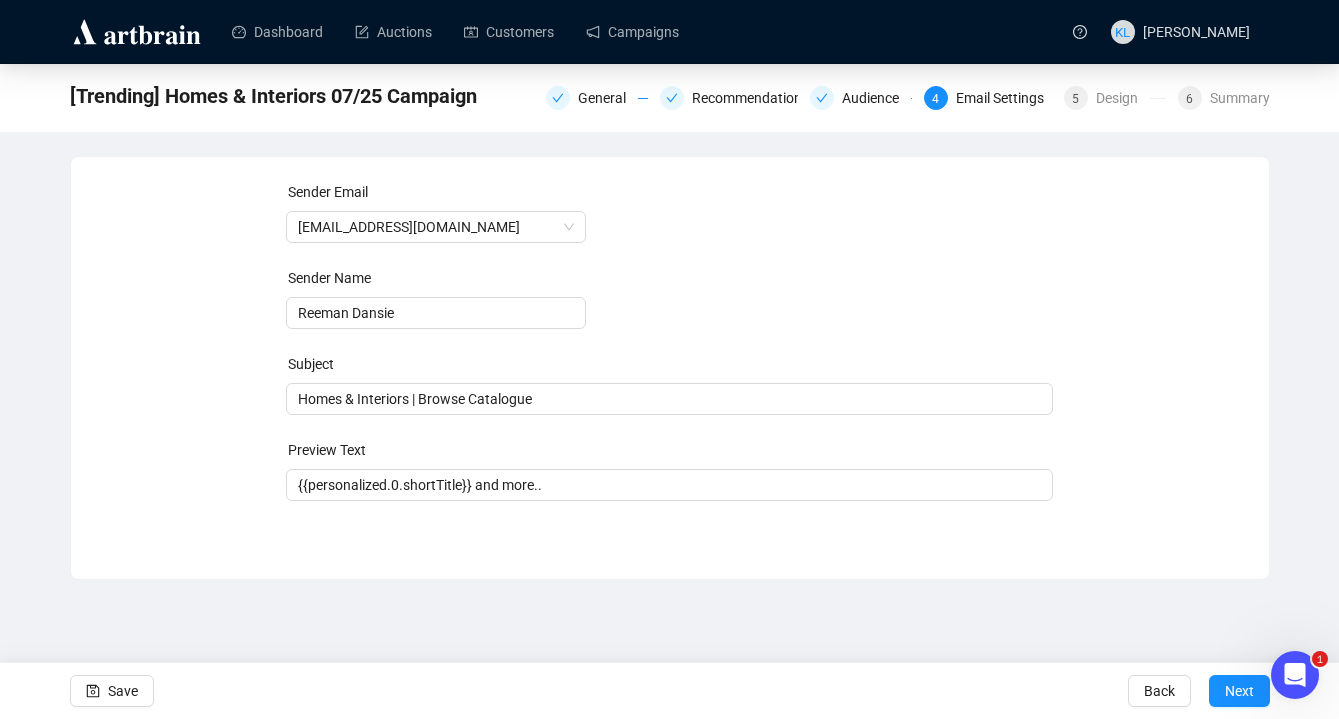 click on "General Recommendations Audience 4 Email Settings 5 Design 6 Summary" at bounding box center (908, 96) 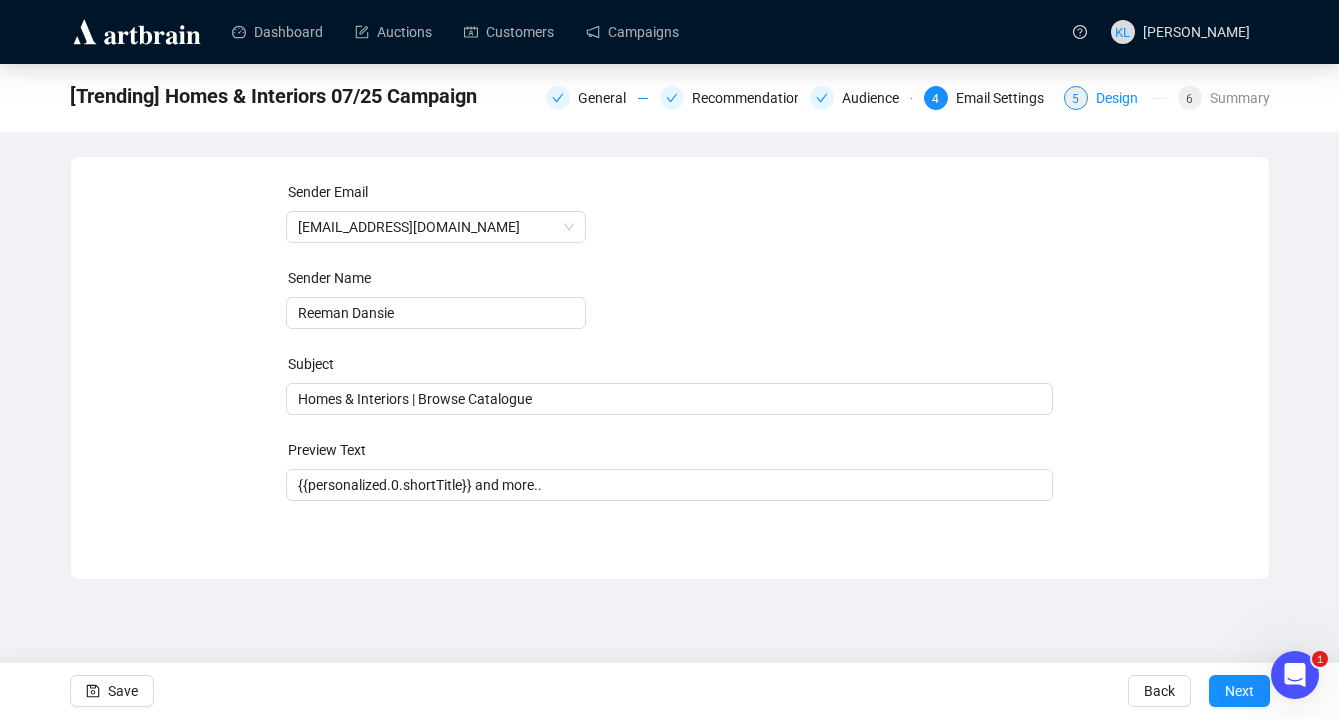 click on "Design" at bounding box center (1123, 98) 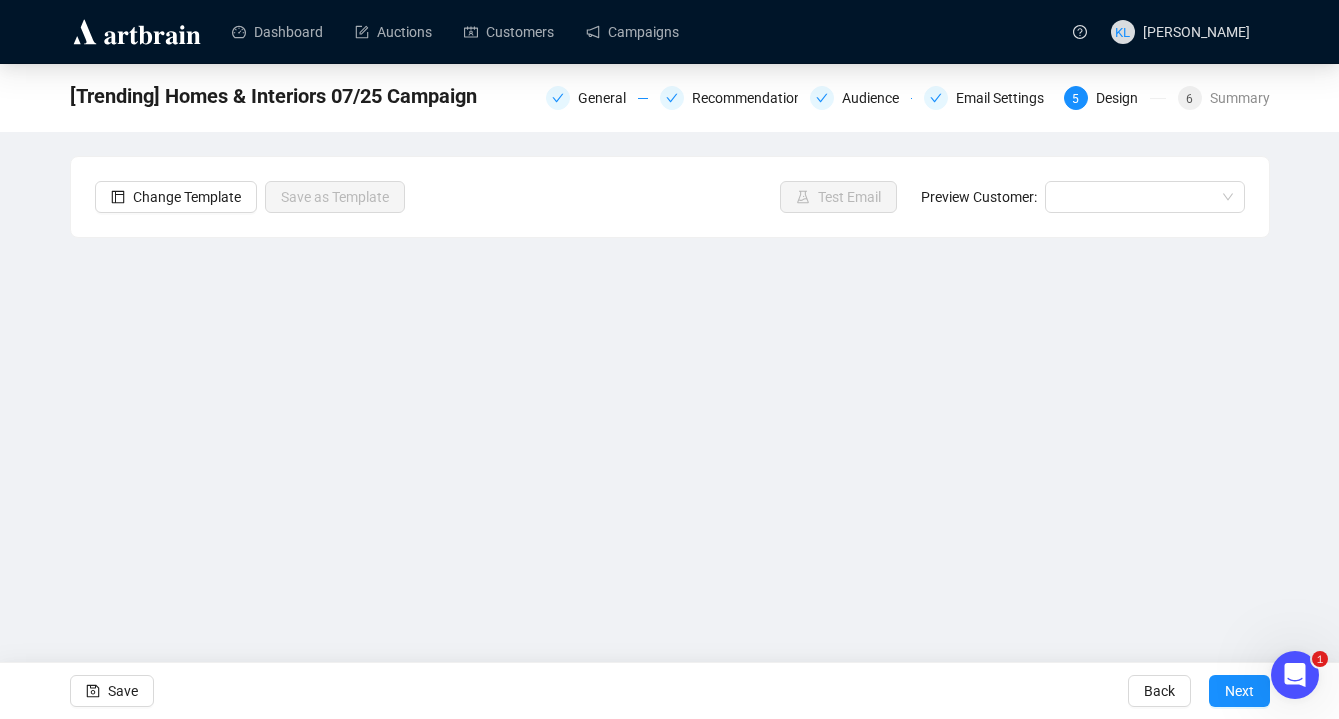 scroll, scrollTop: 25, scrollLeft: 0, axis: vertical 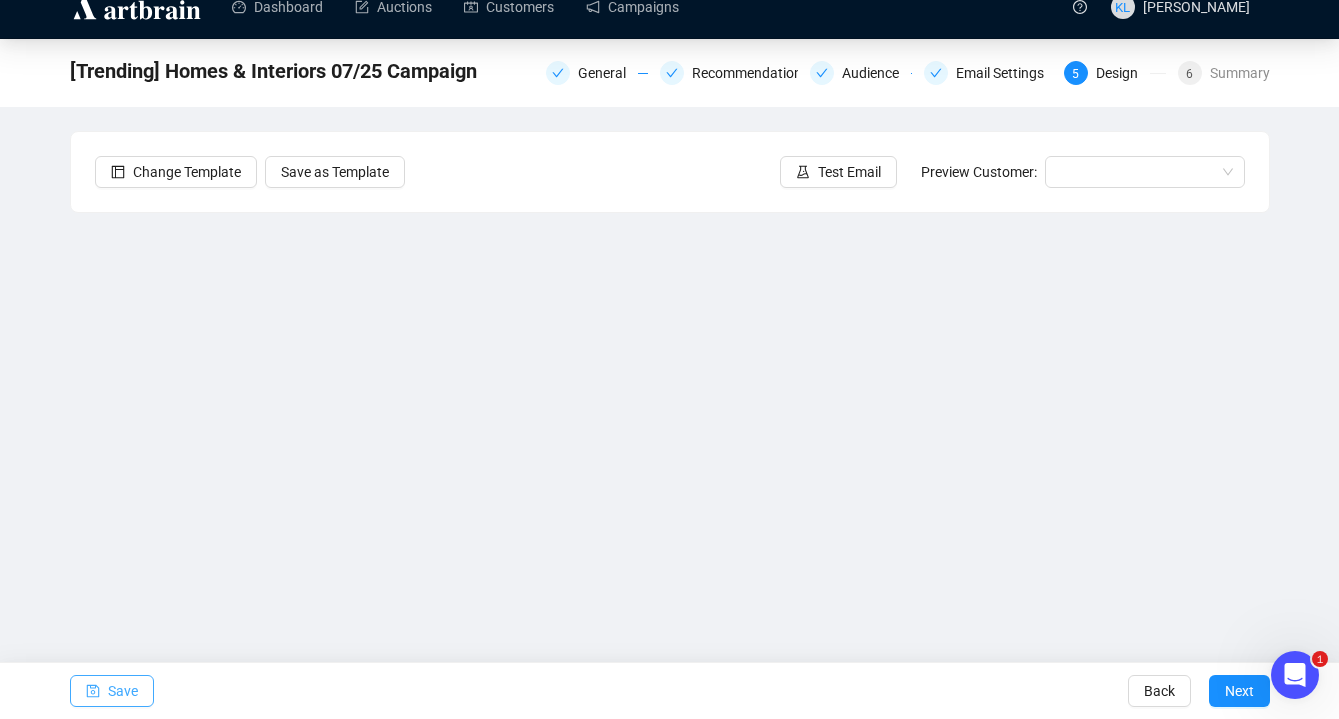 click on "Save" at bounding box center (123, 691) 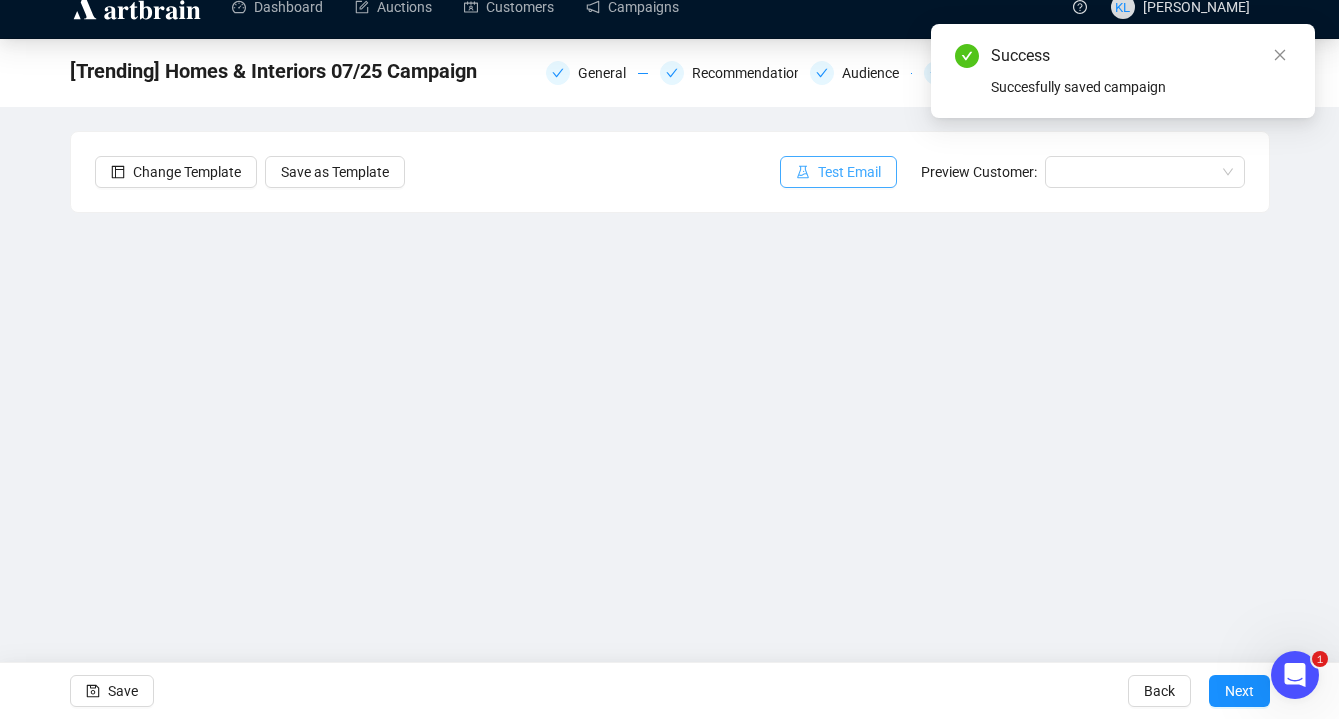 click on "Test Email" at bounding box center [849, 172] 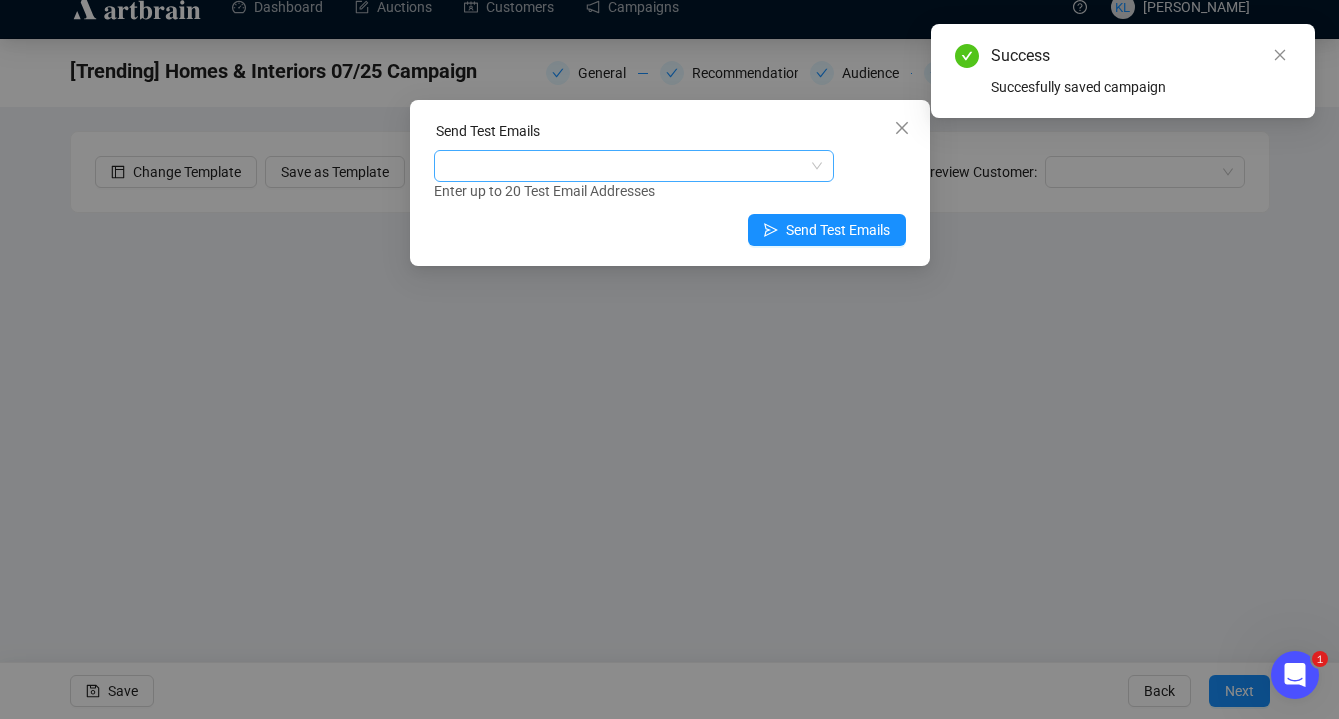 click at bounding box center [623, 166] 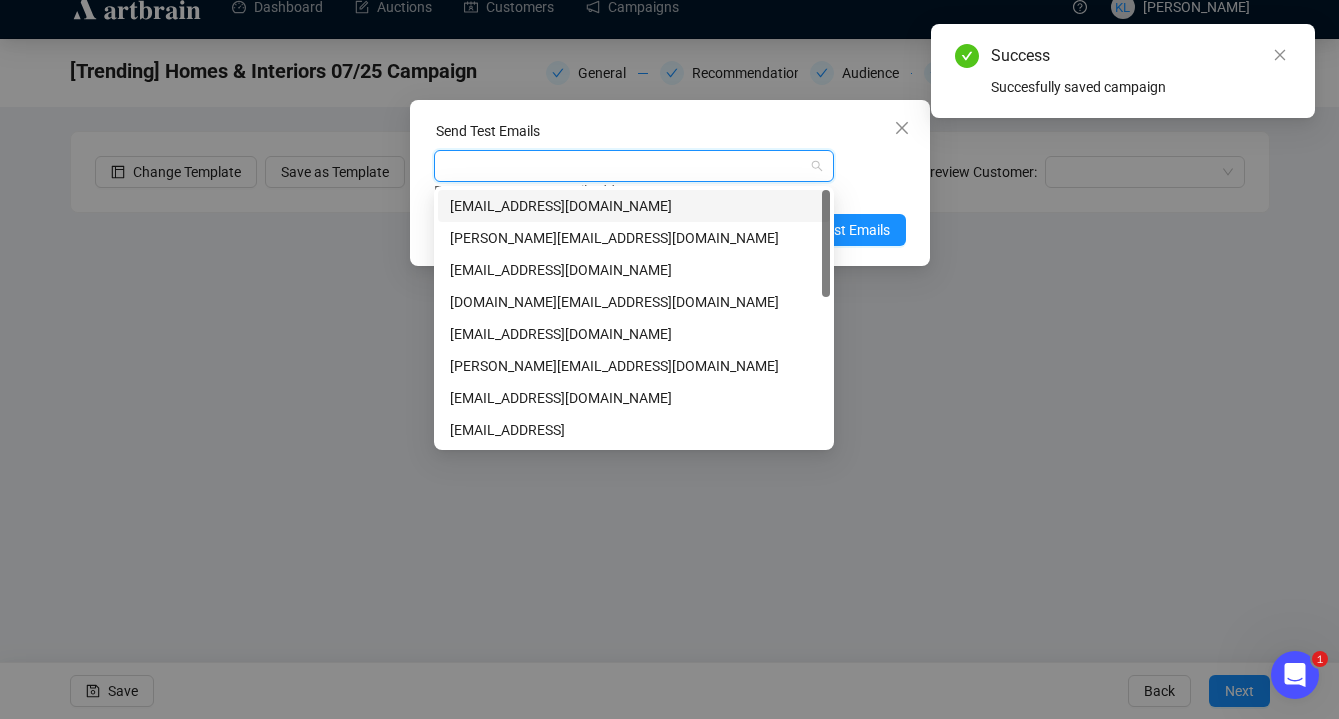 click on "keirleeson@icloud.com" at bounding box center [634, 206] 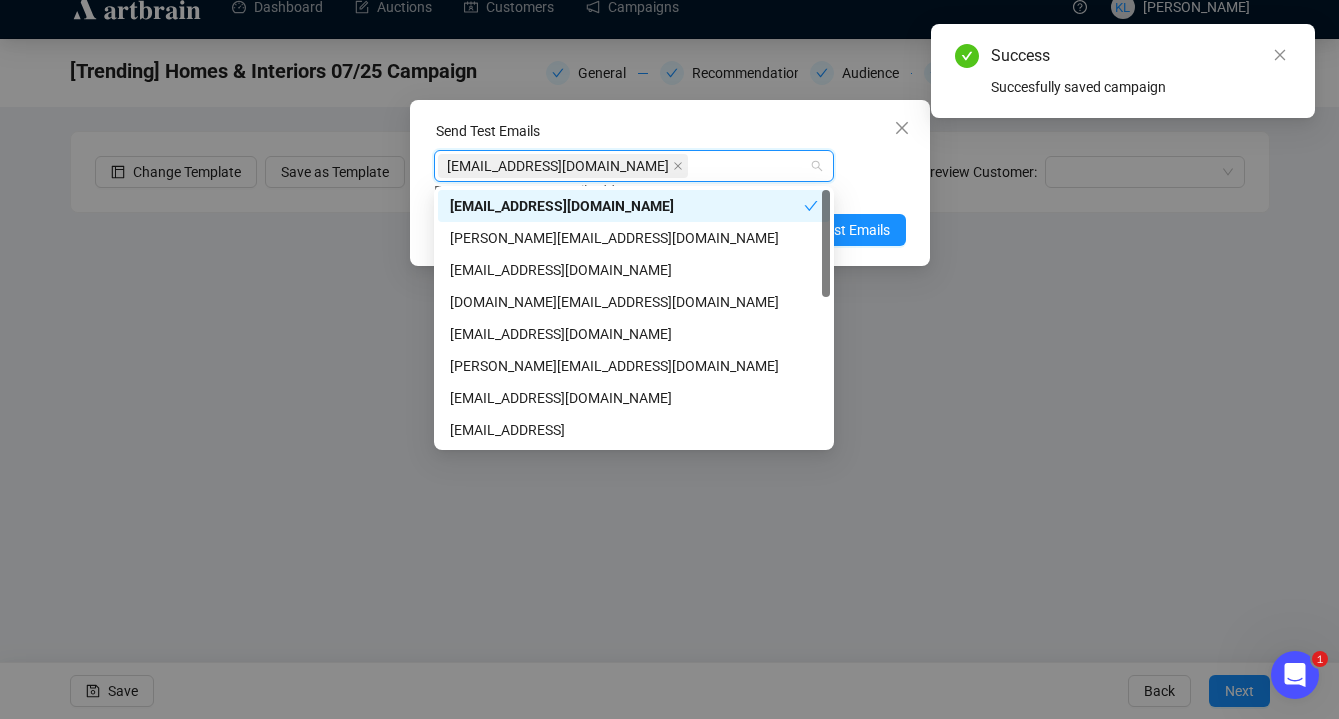 click on "Enter up to 20 Test Email Addresses" at bounding box center [670, 191] 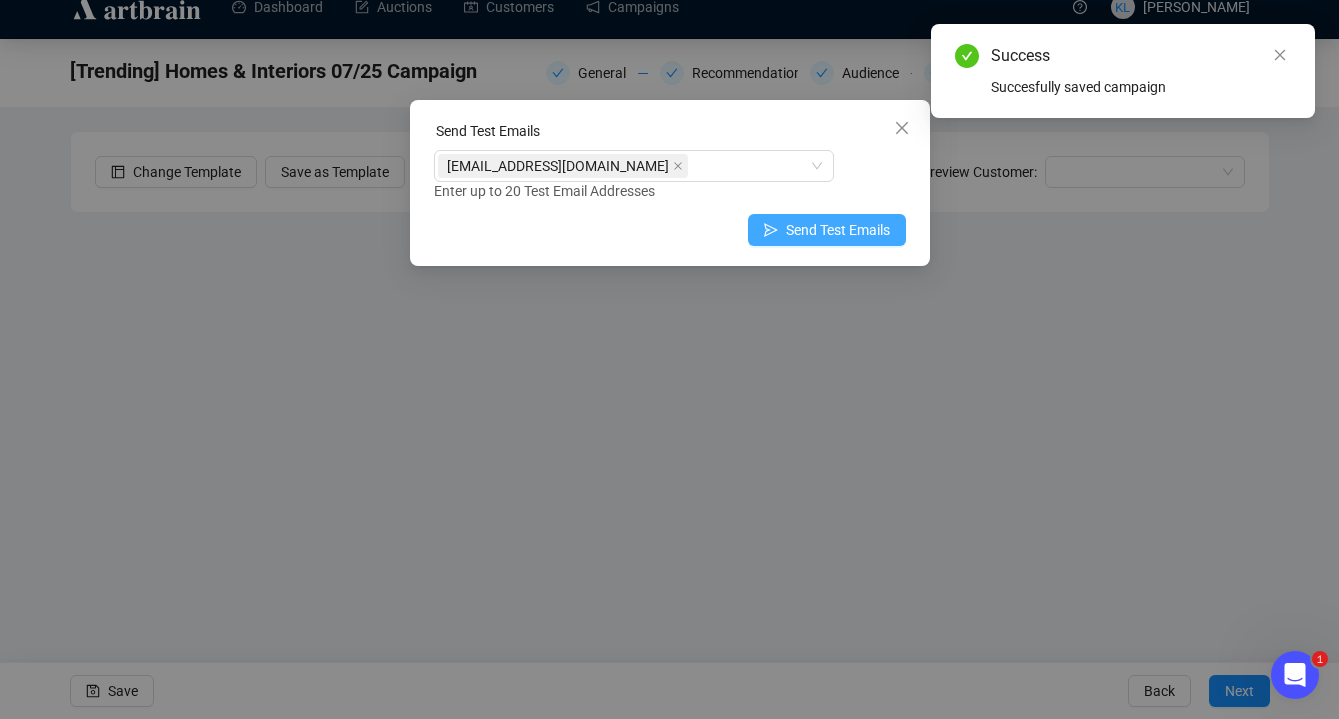 click on "Send Test Emails" at bounding box center (838, 230) 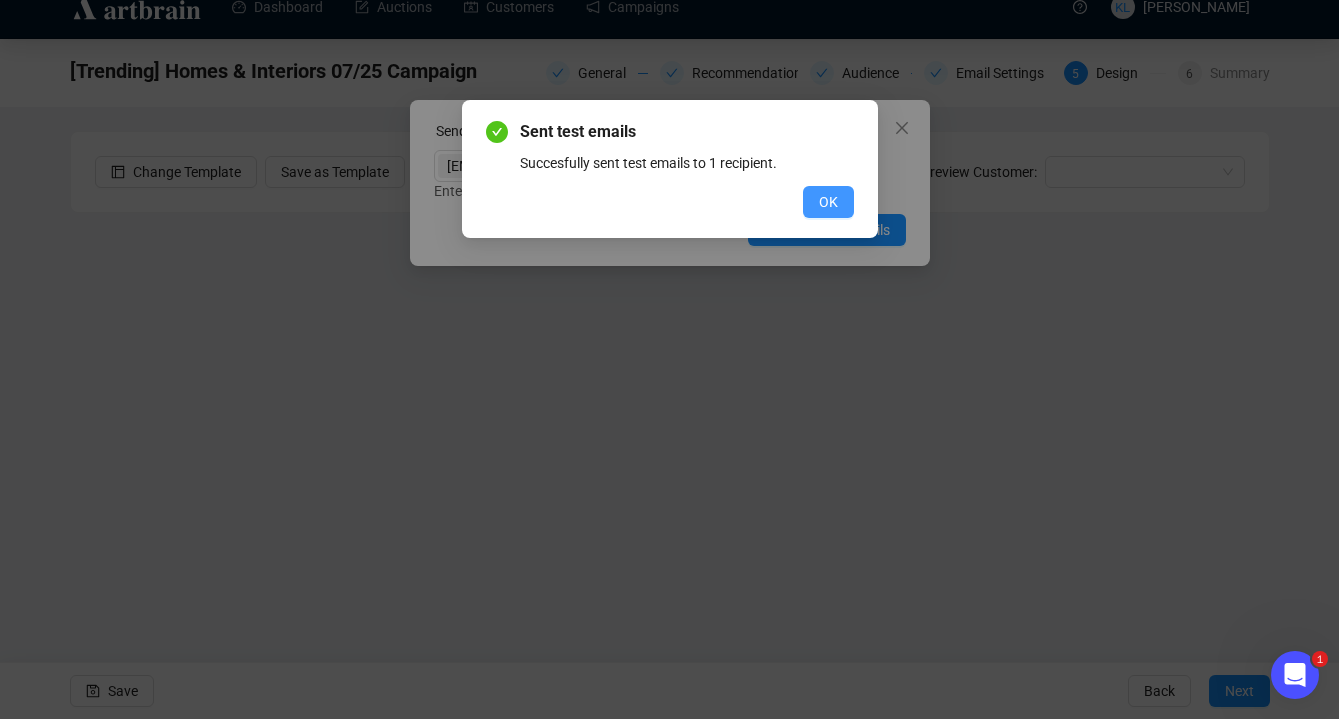 click on "OK" at bounding box center (828, 202) 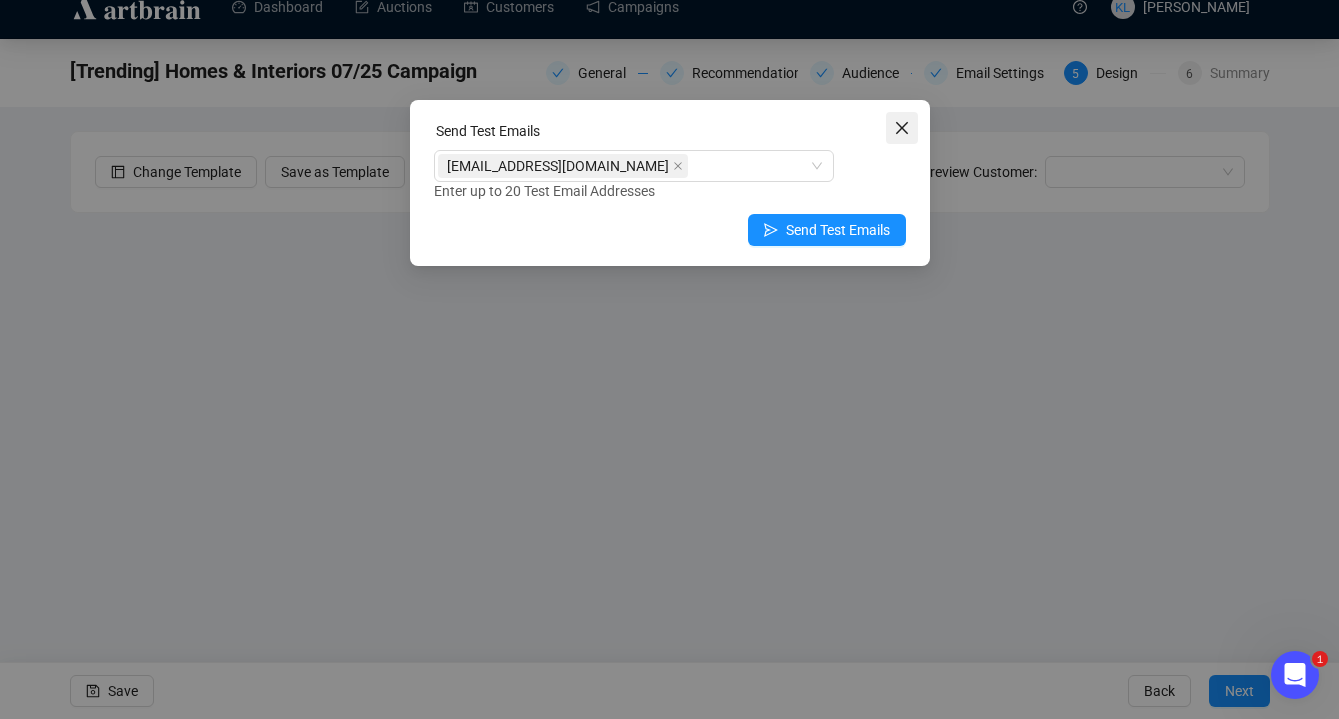 click 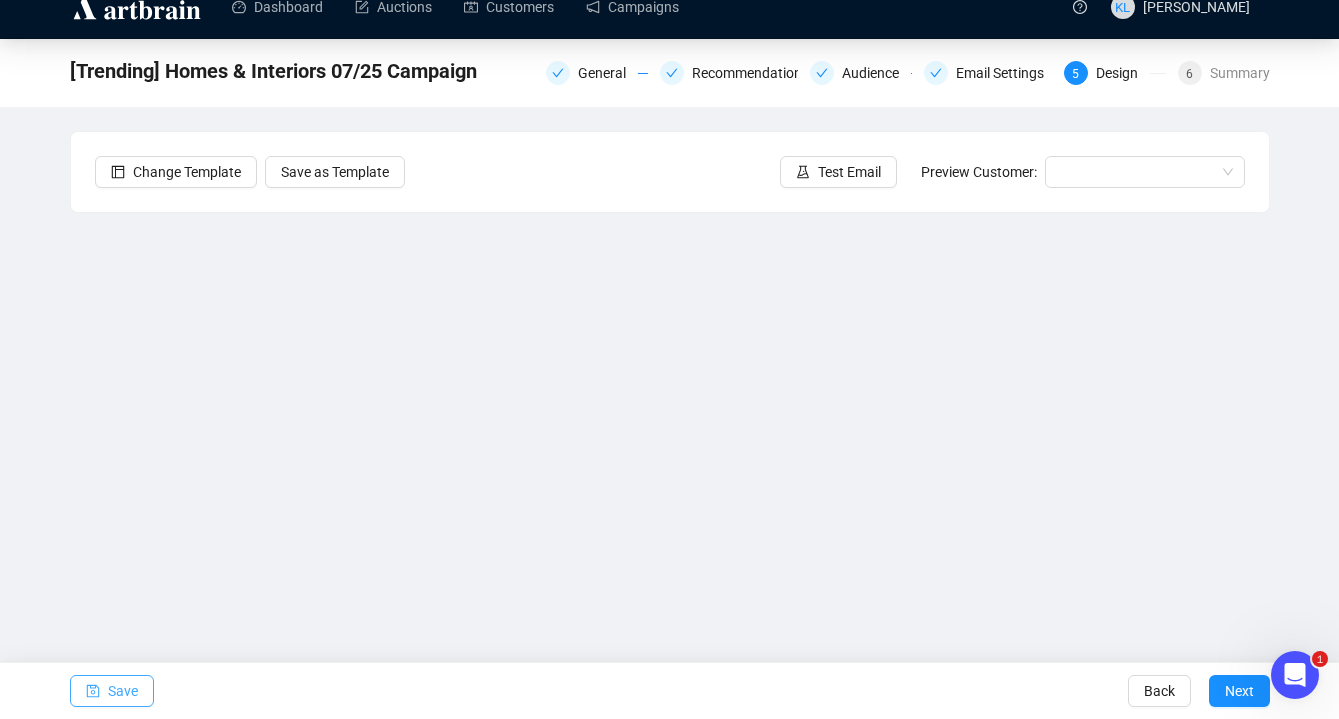 click 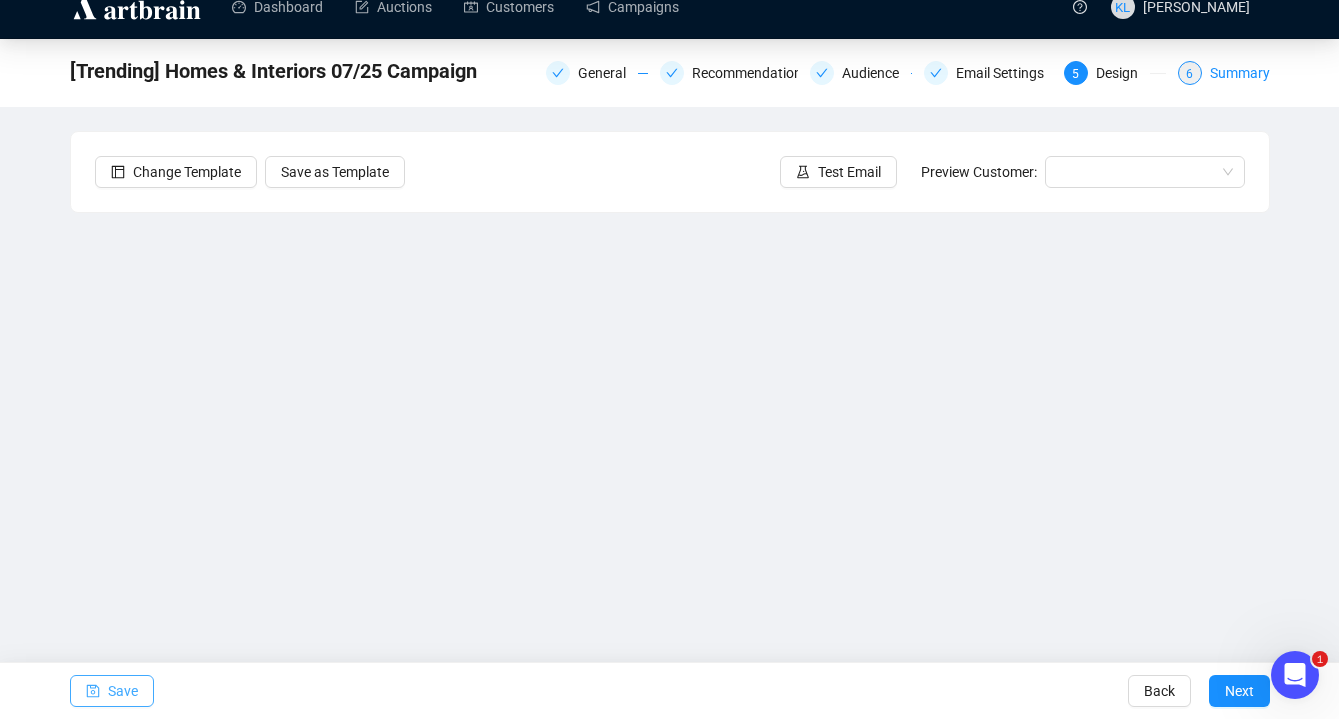 click on "6 Summary" at bounding box center [1224, 73] 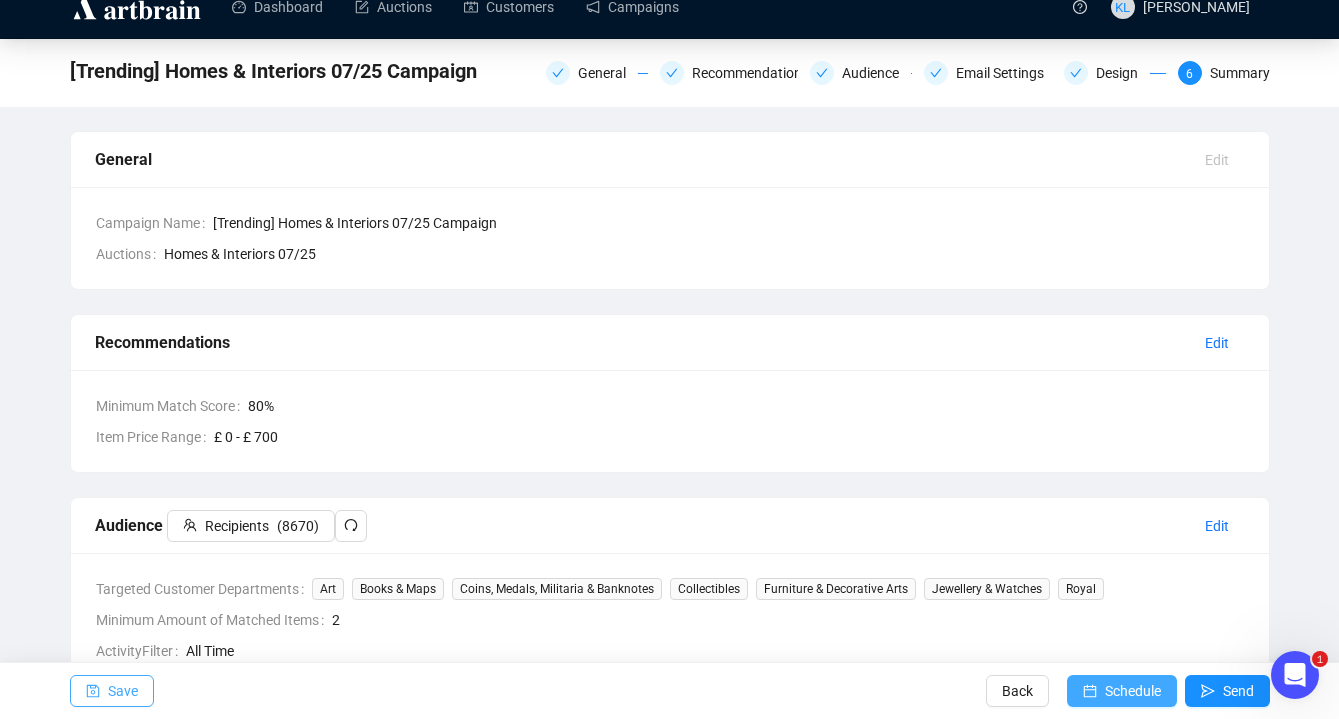 click on "Schedule" at bounding box center (1122, 691) 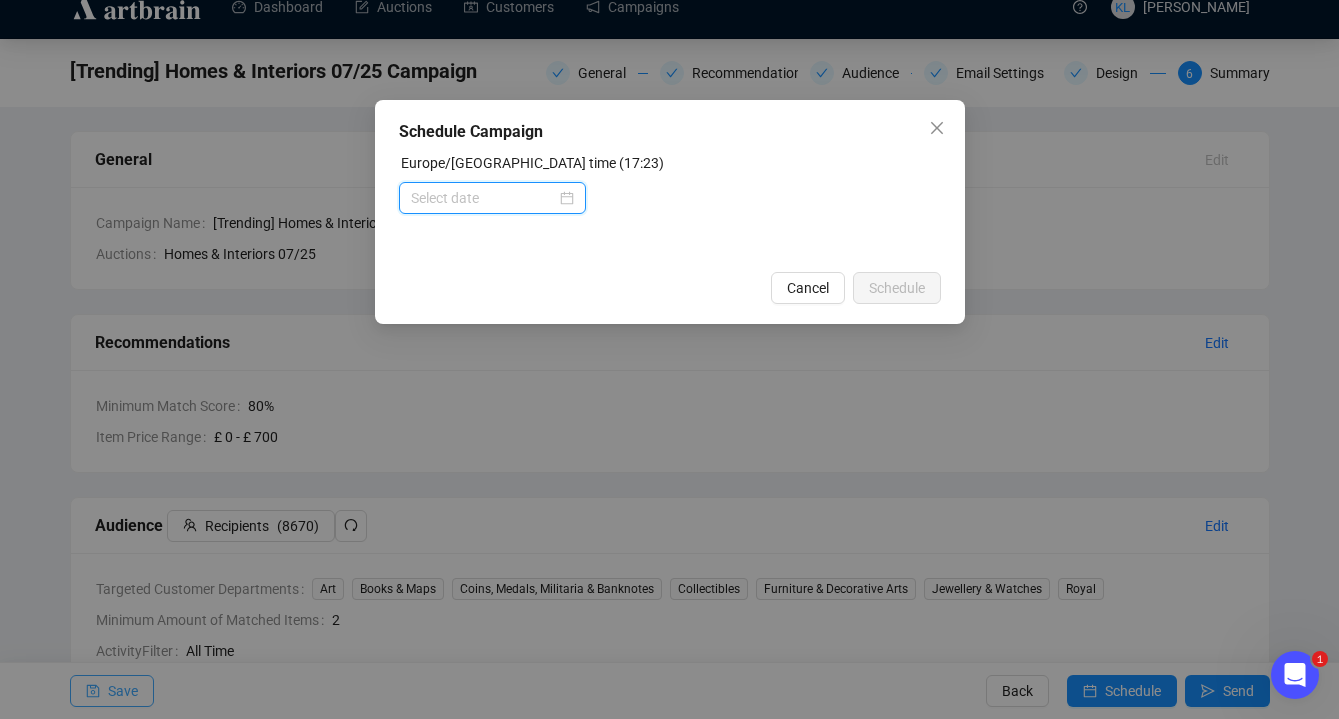 click at bounding box center [483, 198] 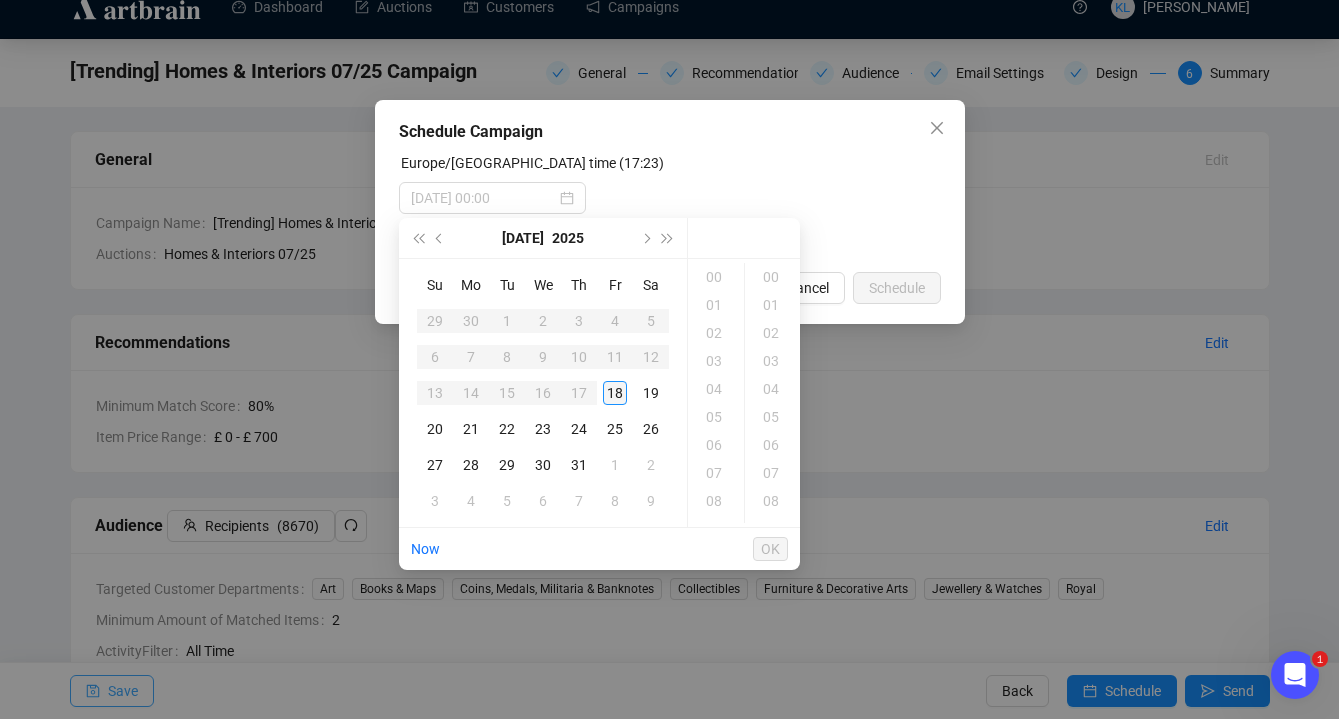 click on "18" at bounding box center [615, 393] 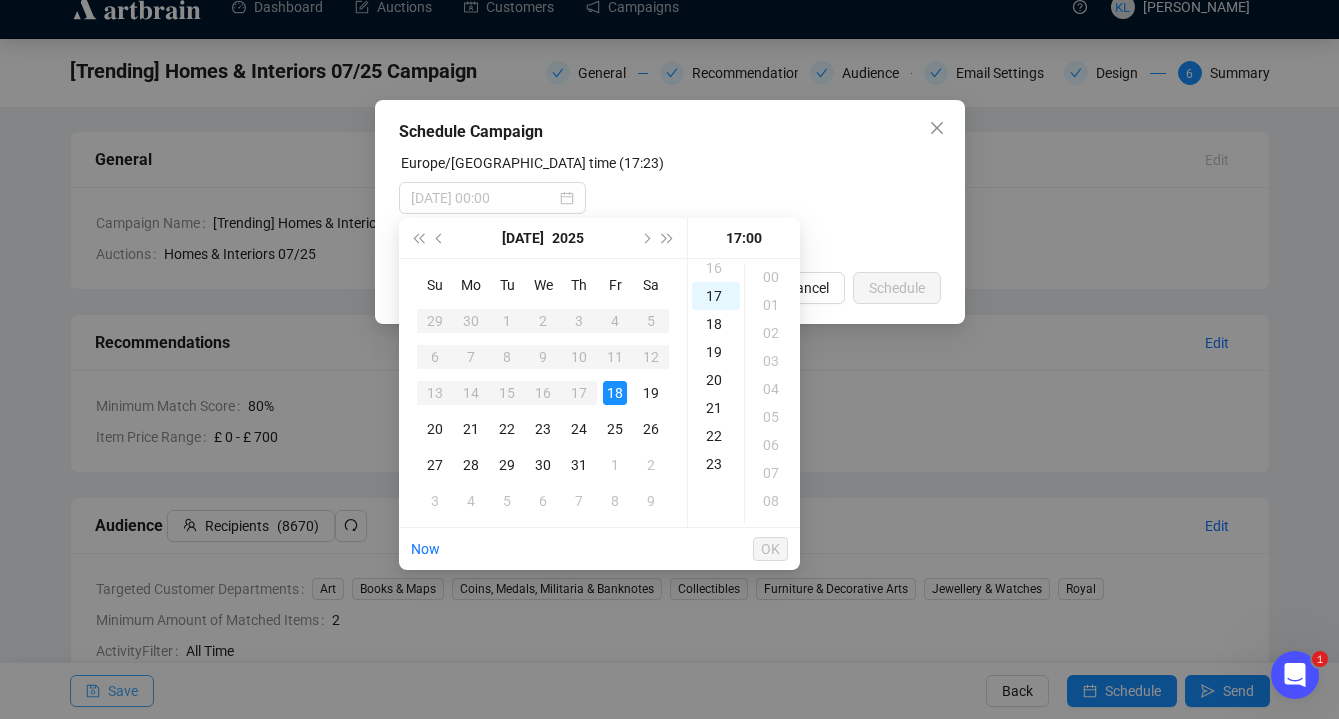 scroll, scrollTop: 476, scrollLeft: 0, axis: vertical 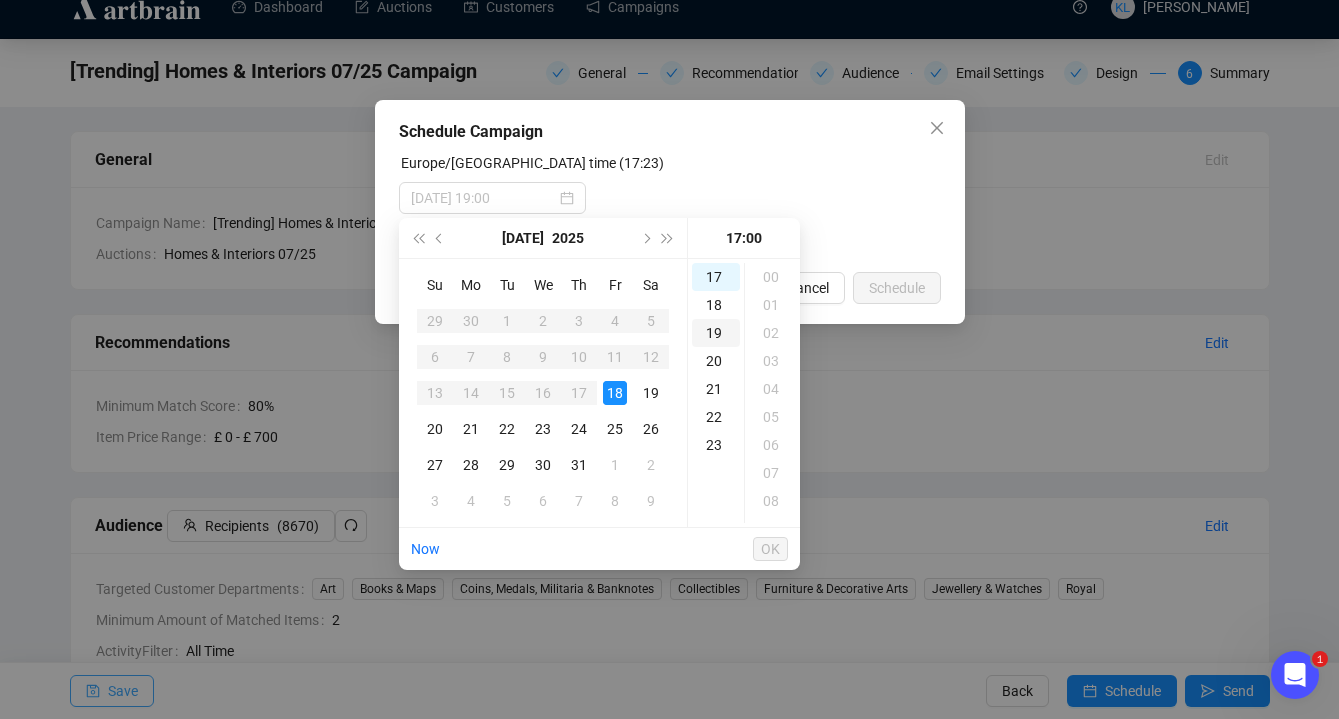 click on "19" at bounding box center [716, 333] 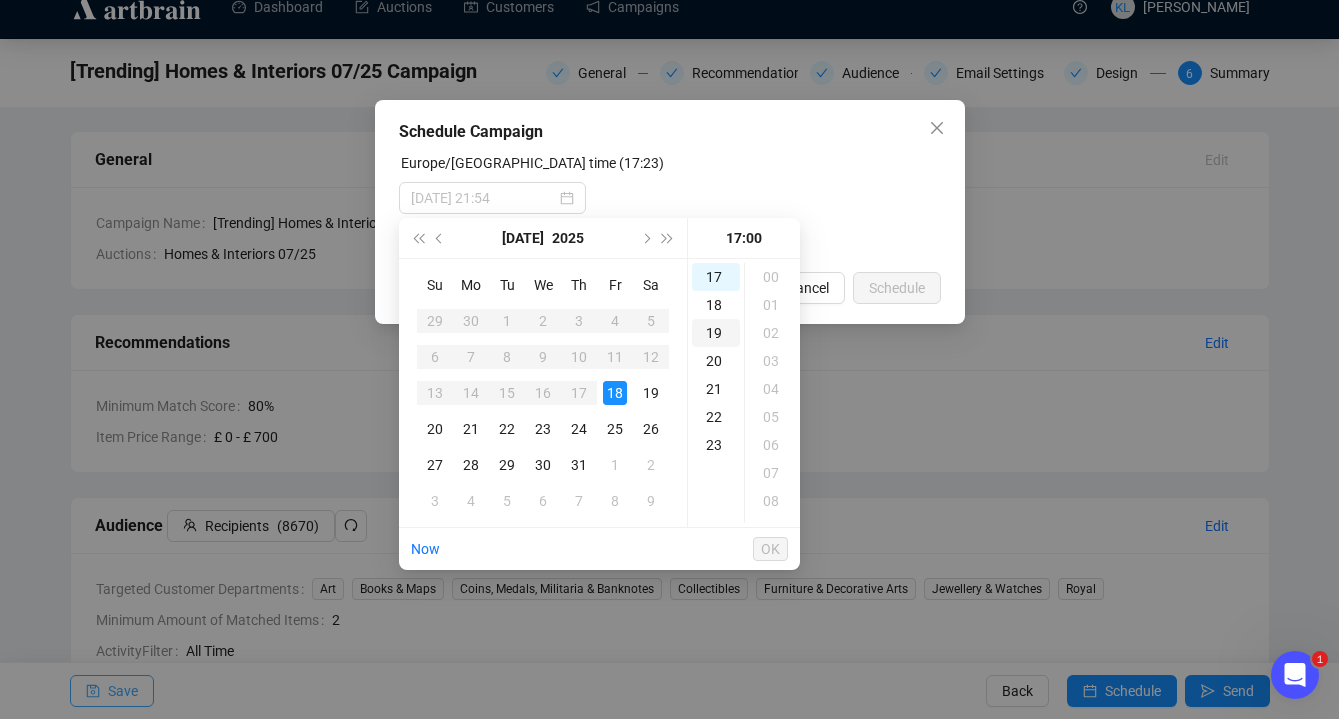 scroll, scrollTop: 529, scrollLeft: 0, axis: vertical 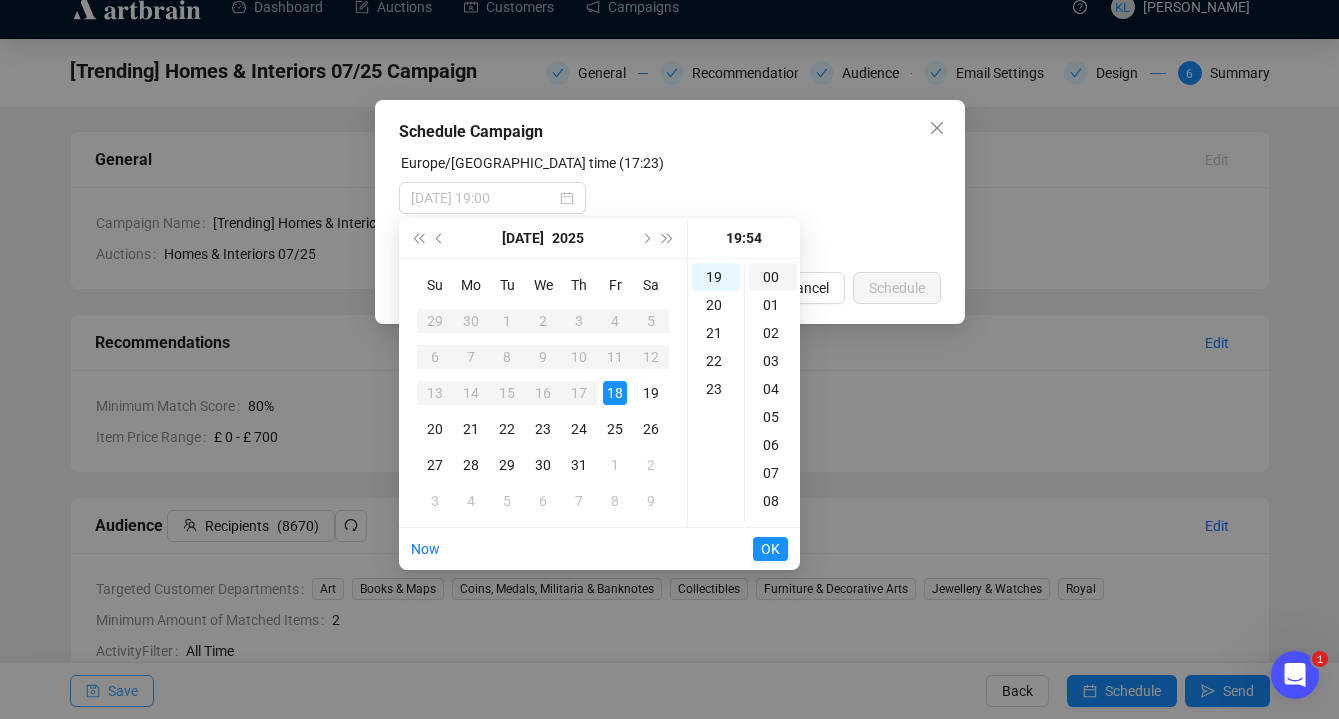 click on "00" at bounding box center [773, 277] 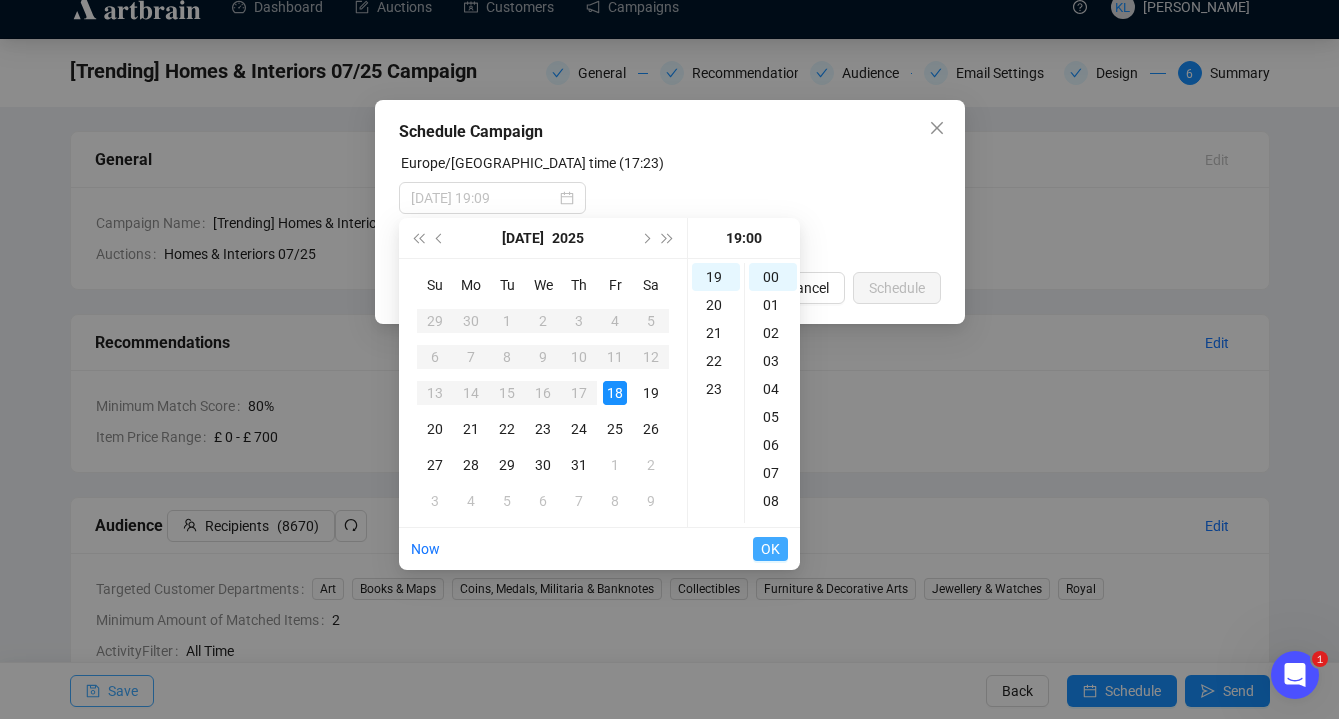 type on "2025-07-18 19:00" 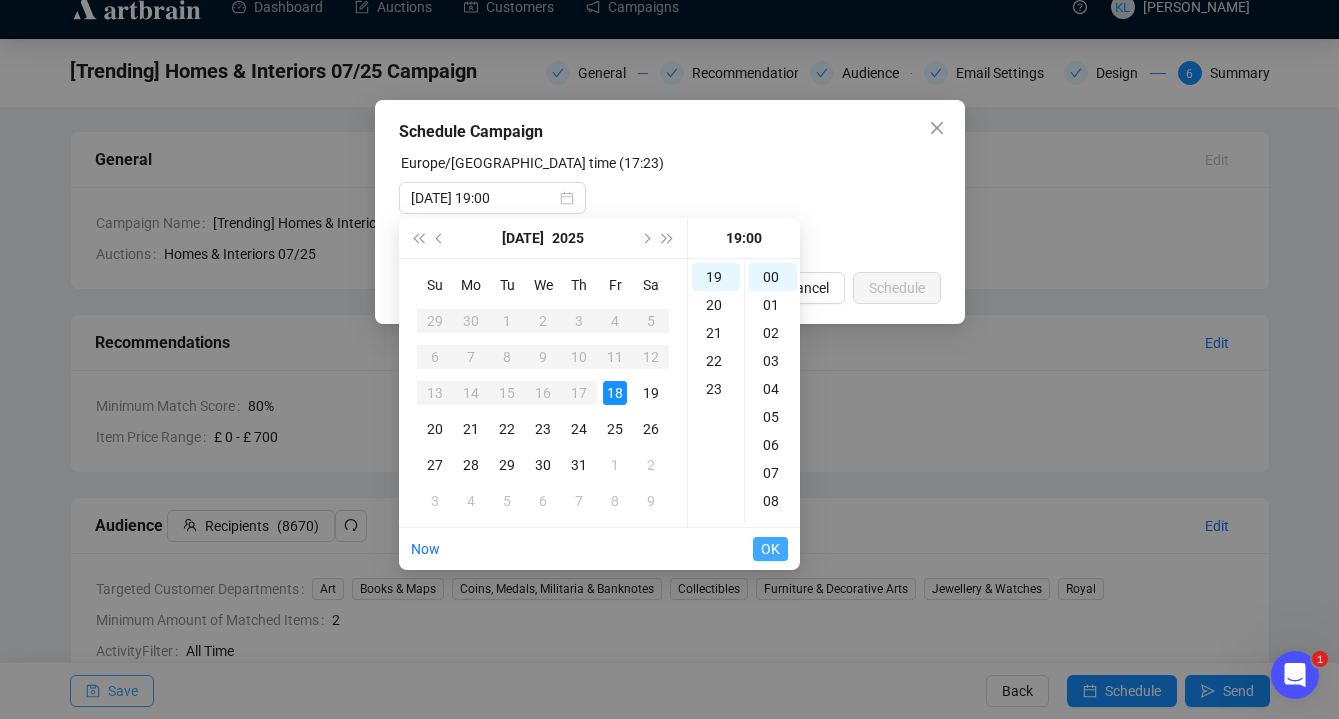click on "OK" at bounding box center (770, 549) 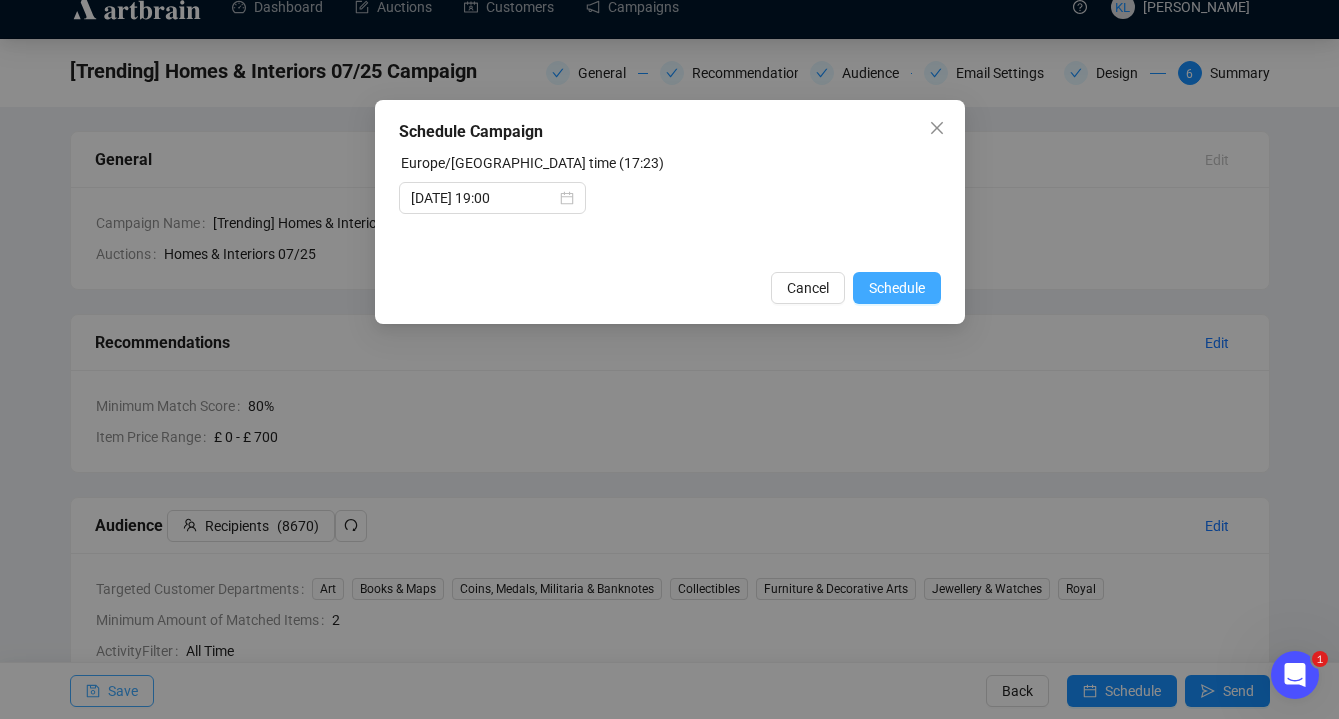click on "Schedule" at bounding box center (897, 288) 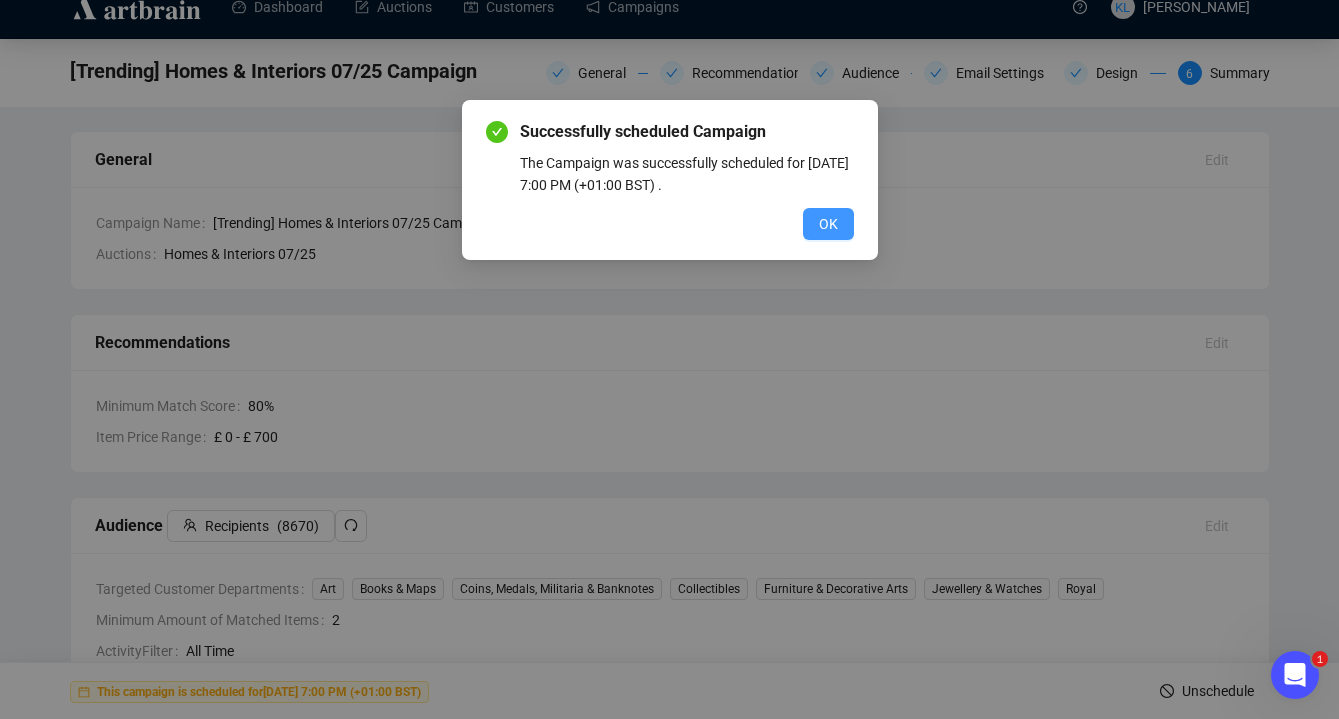 click on "OK" at bounding box center (828, 224) 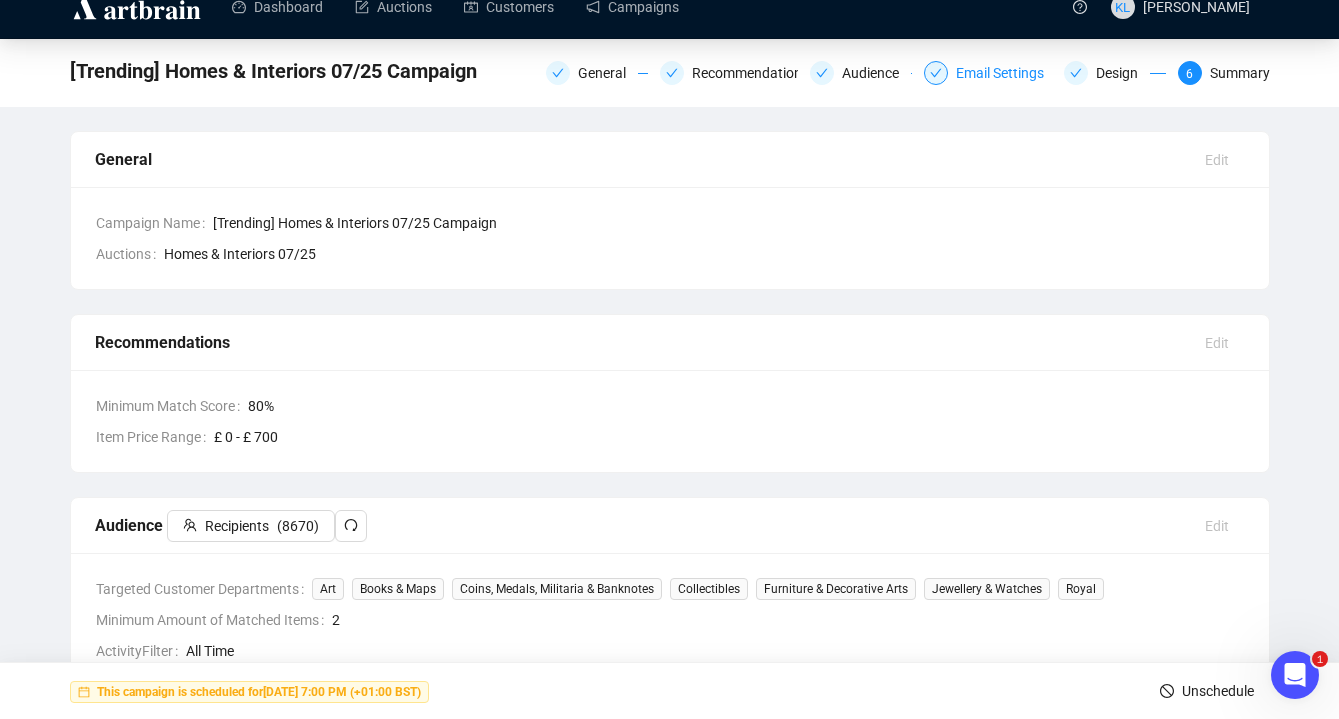 click on "Email Settings" at bounding box center (1006, 73) 